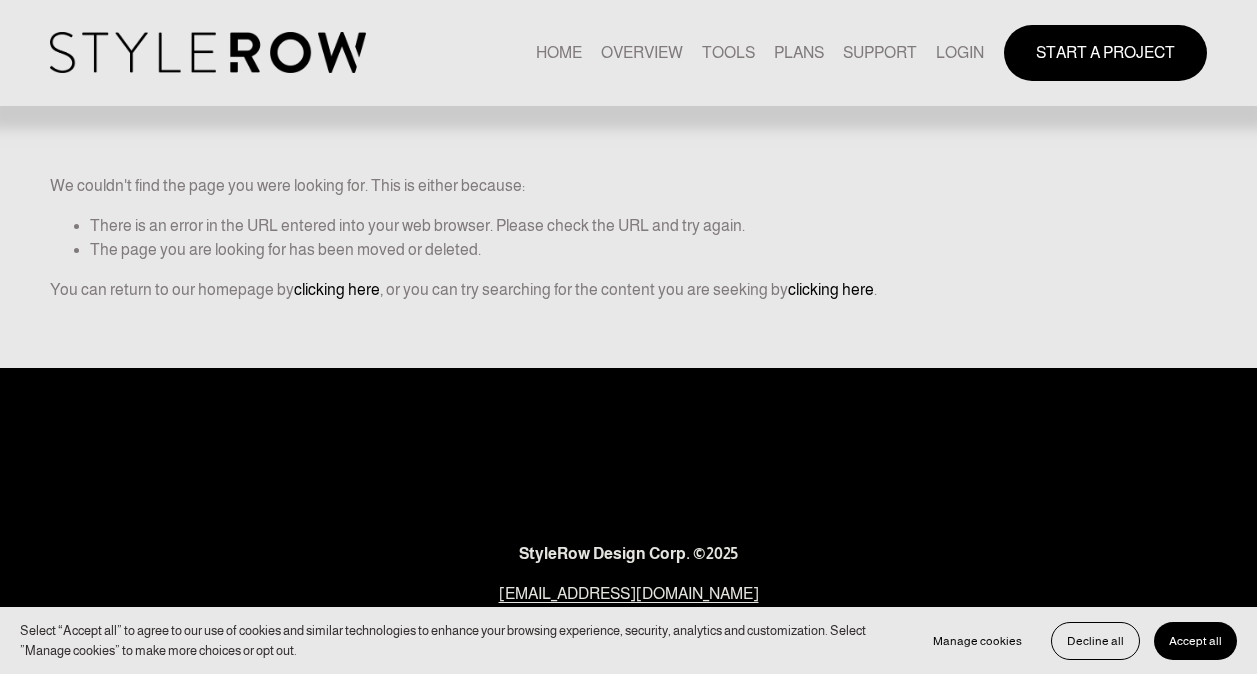 scroll, scrollTop: 0, scrollLeft: 0, axis: both 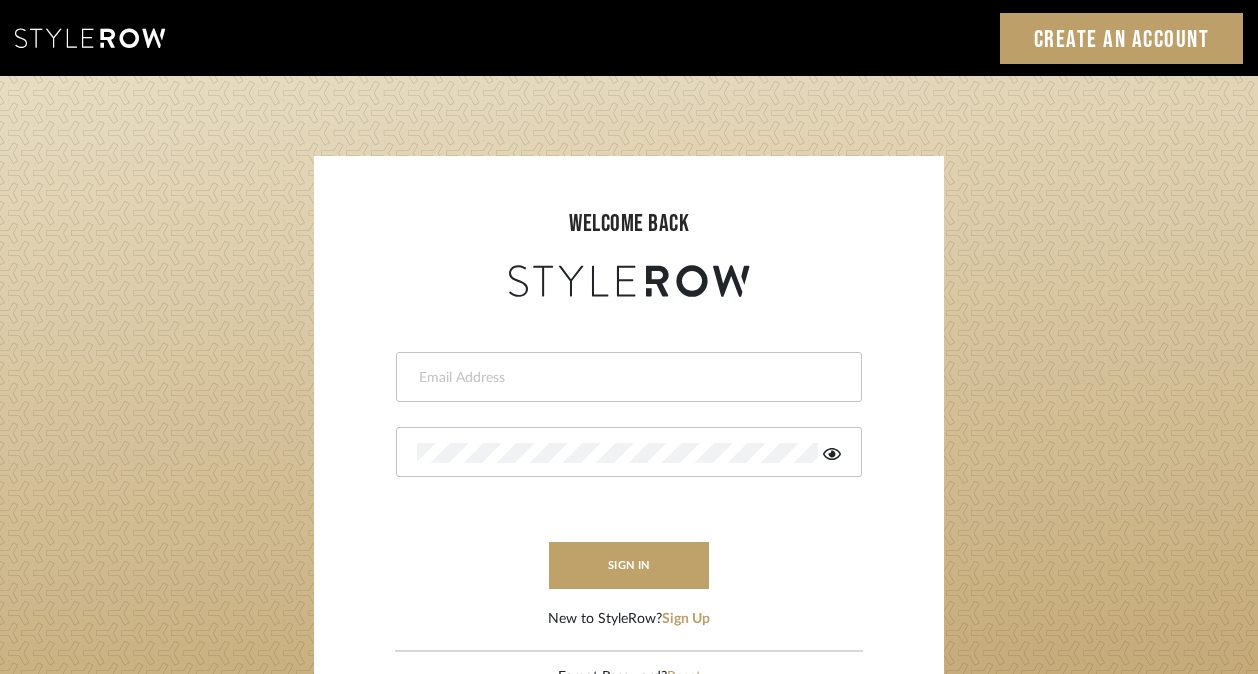 click at bounding box center [626, 378] 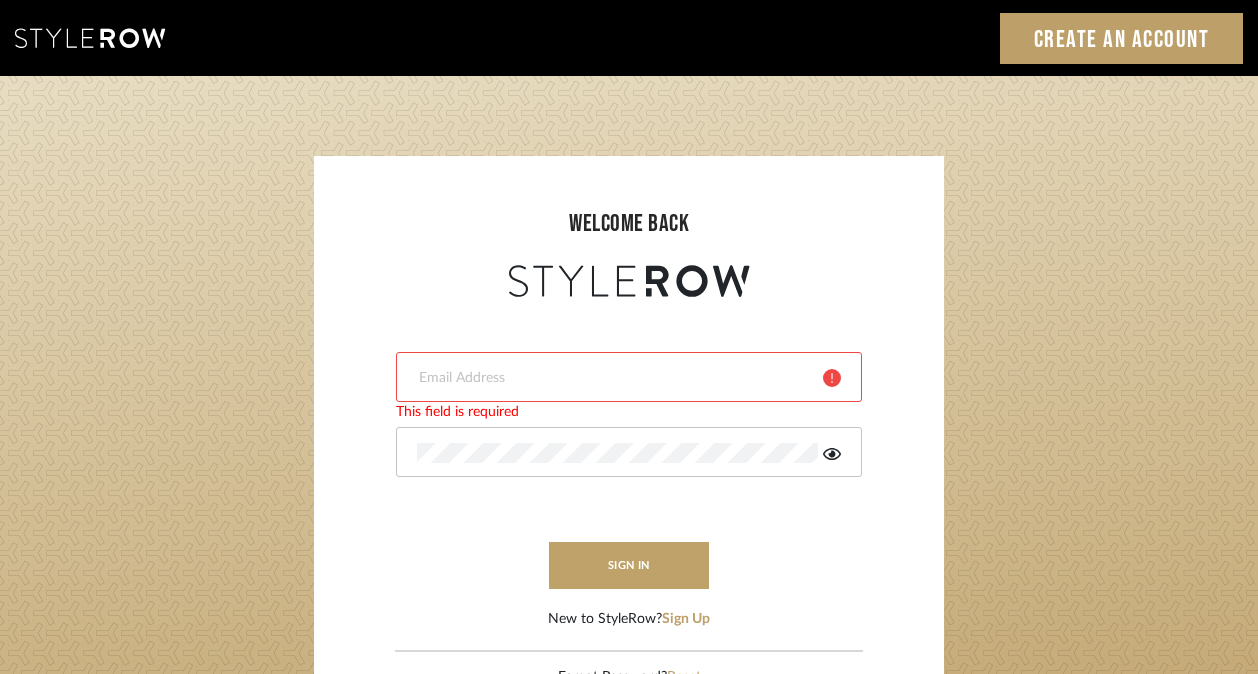 click on "welcome back This field is required This field is required  sign in   New to StyleRow?  Sign Up  Forgot Password?  Reset  If you have already tried to reset your password and having issues,  please contact  support@stylerow.com LOADING" 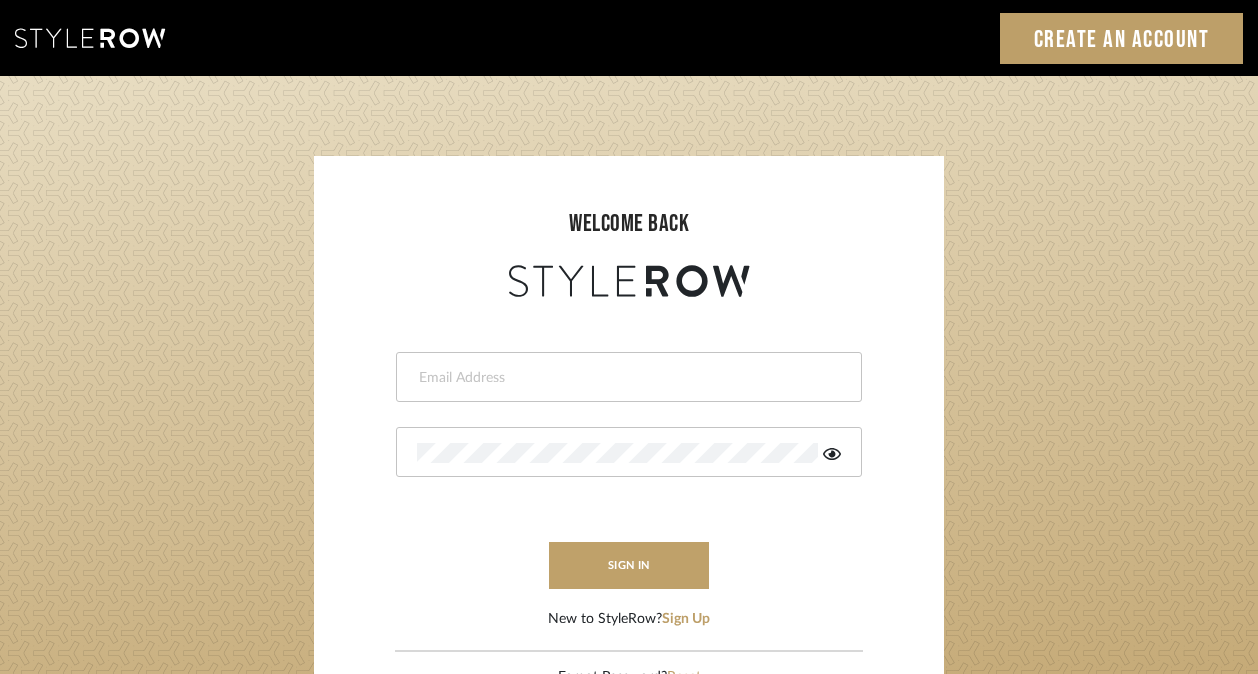 scroll, scrollTop: 0, scrollLeft: 0, axis: both 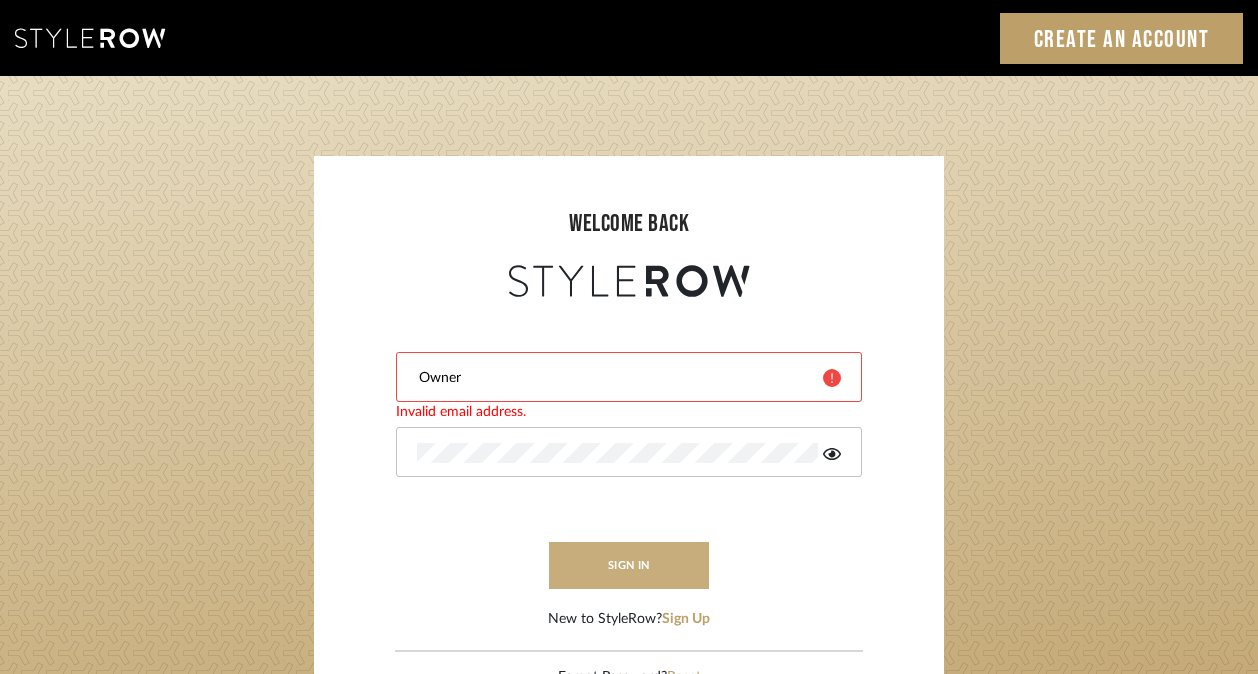 click on "sign in" at bounding box center [629, 565] 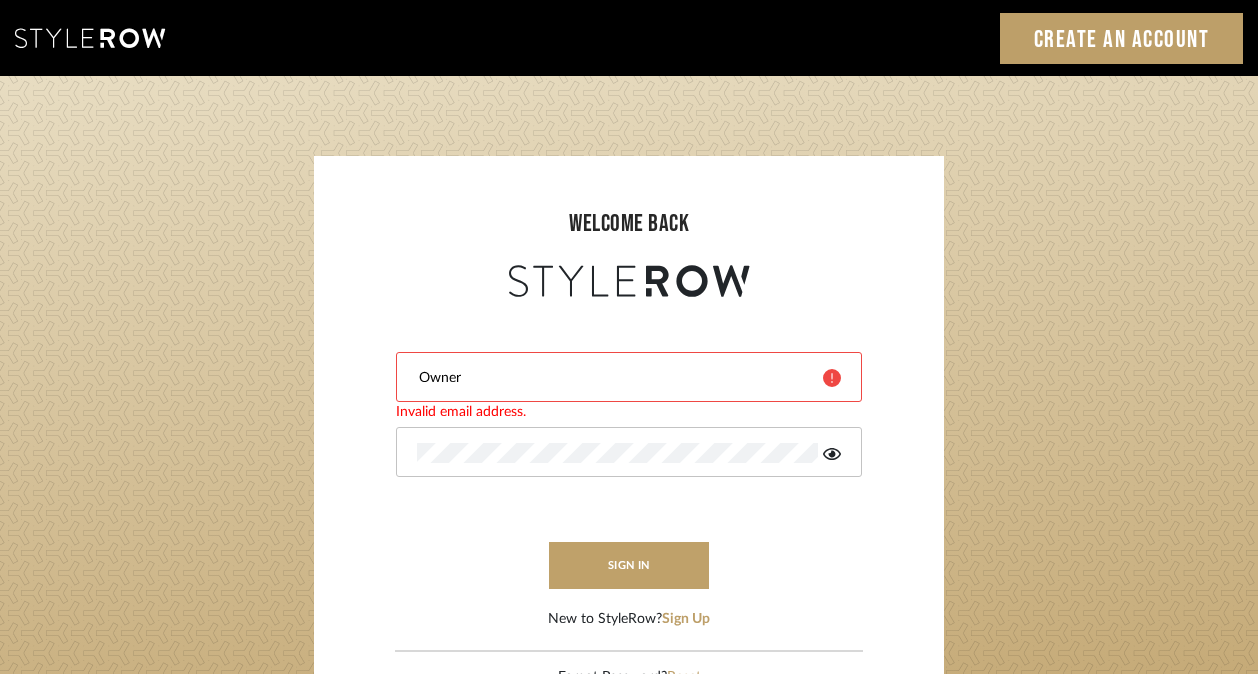 click on "Owner" at bounding box center [629, 377] 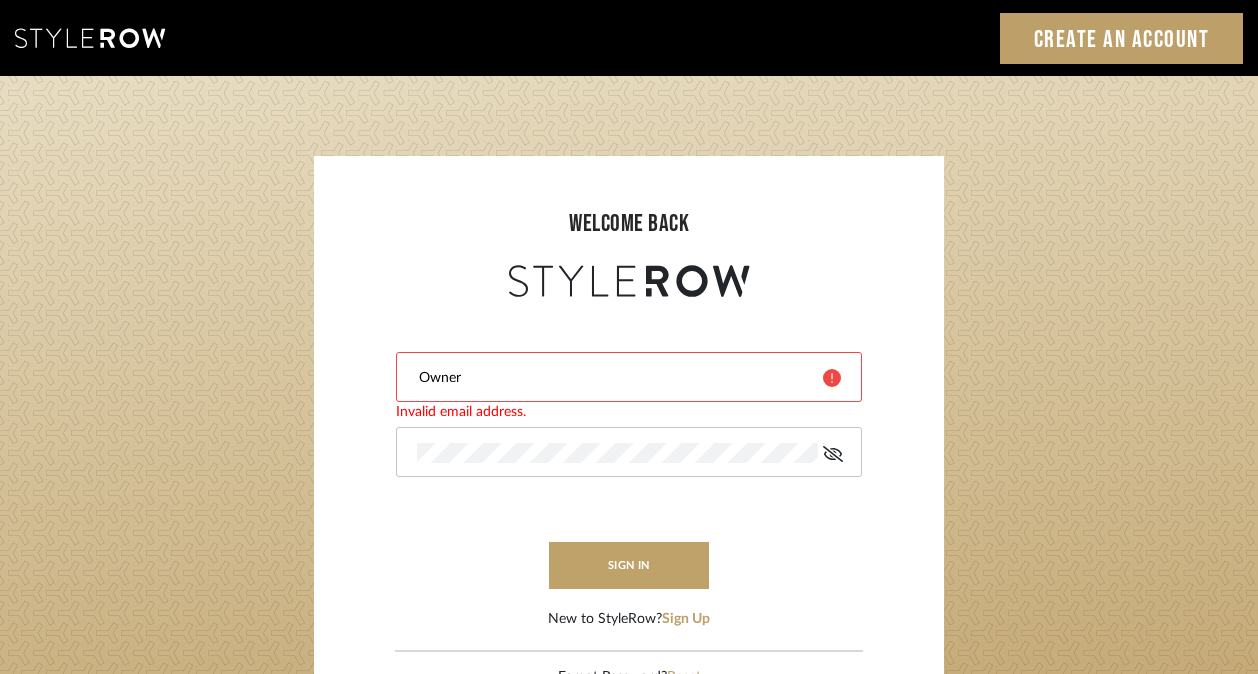 click on "Owner" at bounding box center [629, 377] 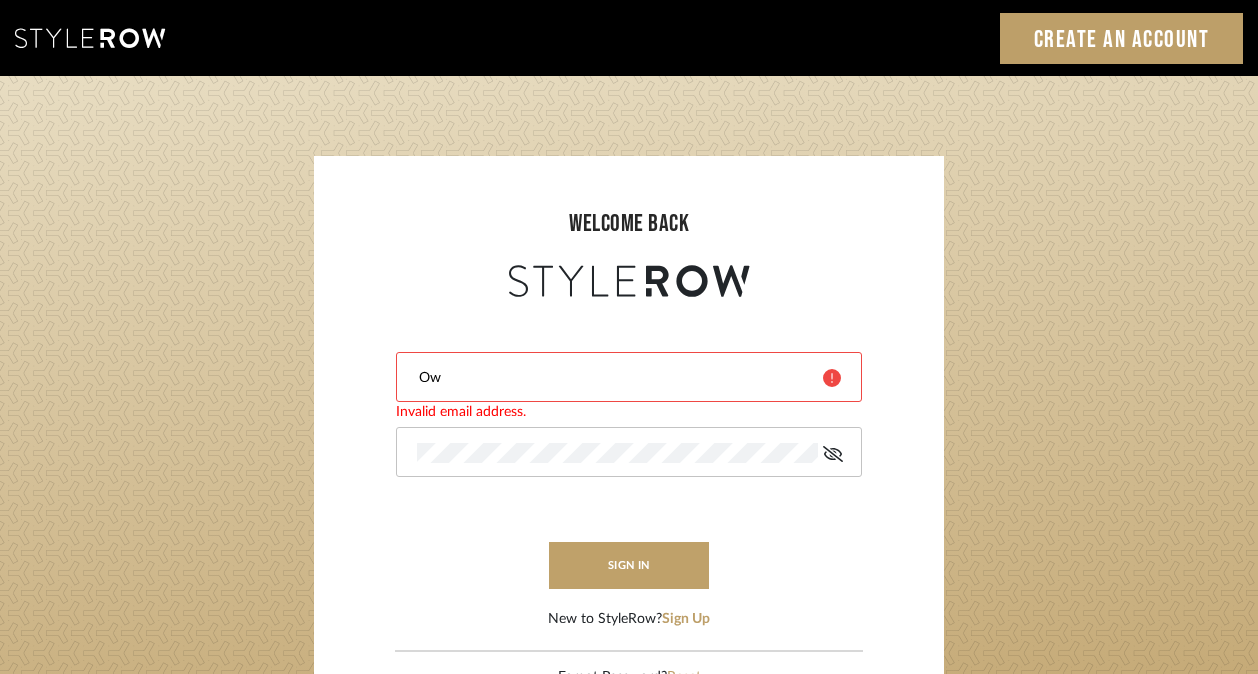type on "O" 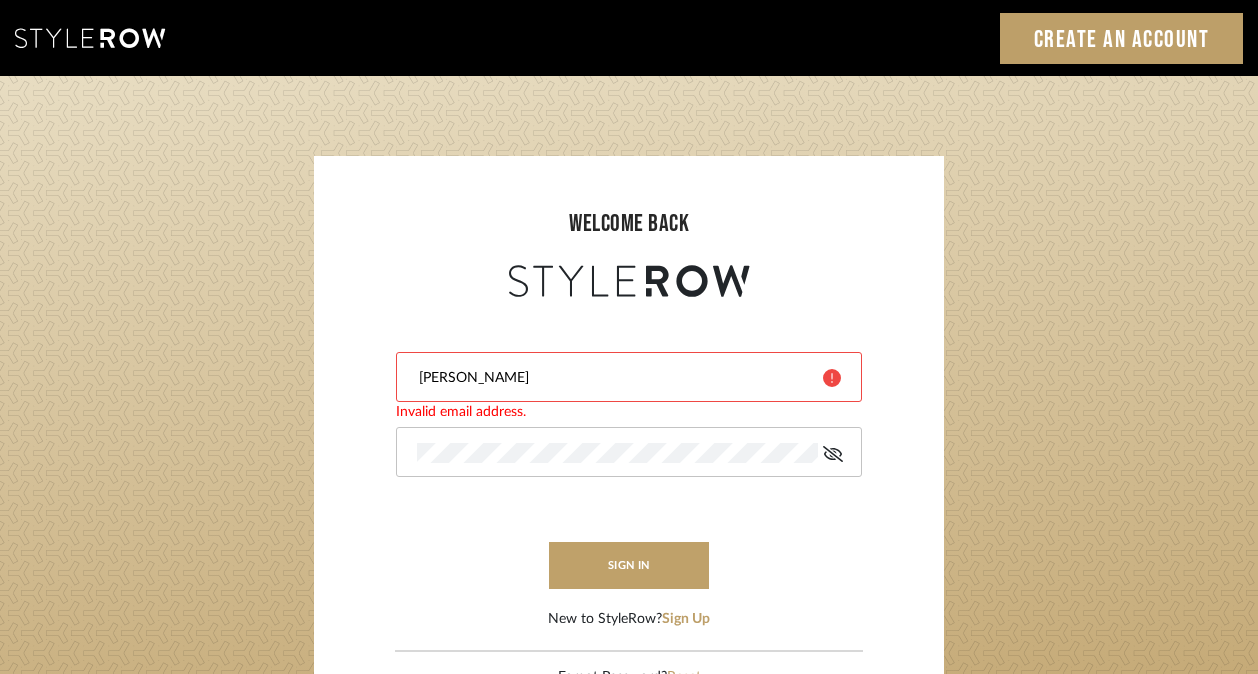 type on "[PERSON_NAME][EMAIL_ADDRESS][DOMAIN_NAME]" 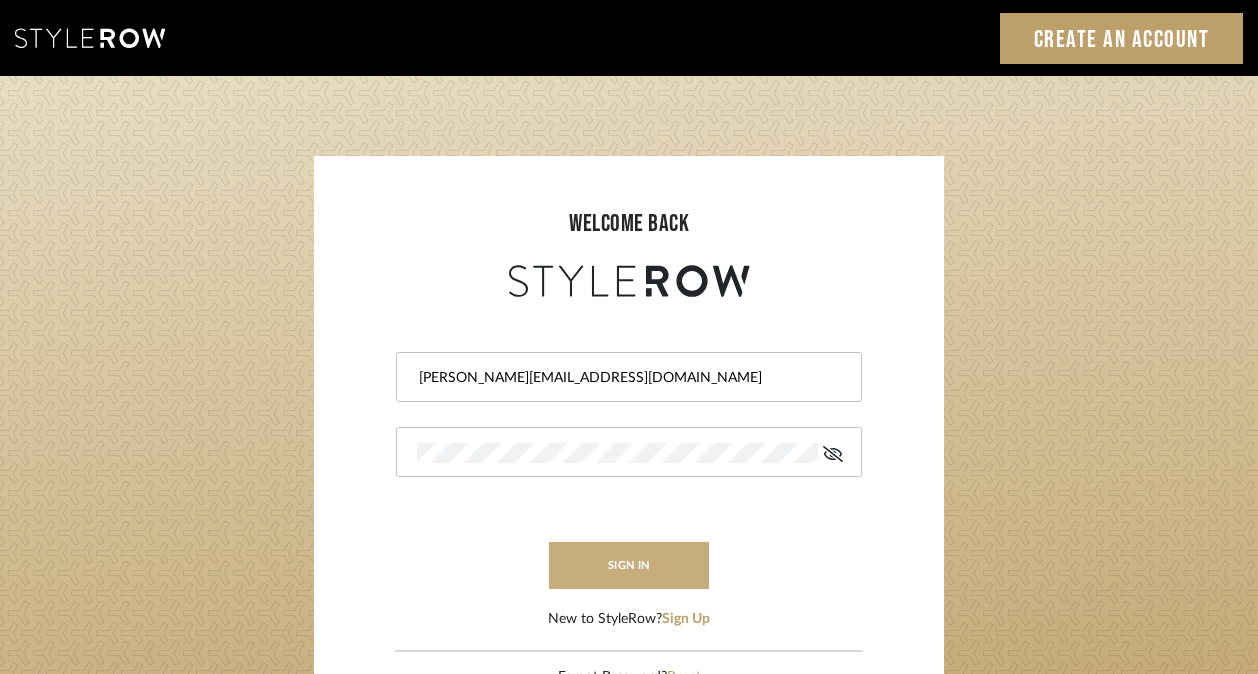 click on "sign in" at bounding box center [629, 565] 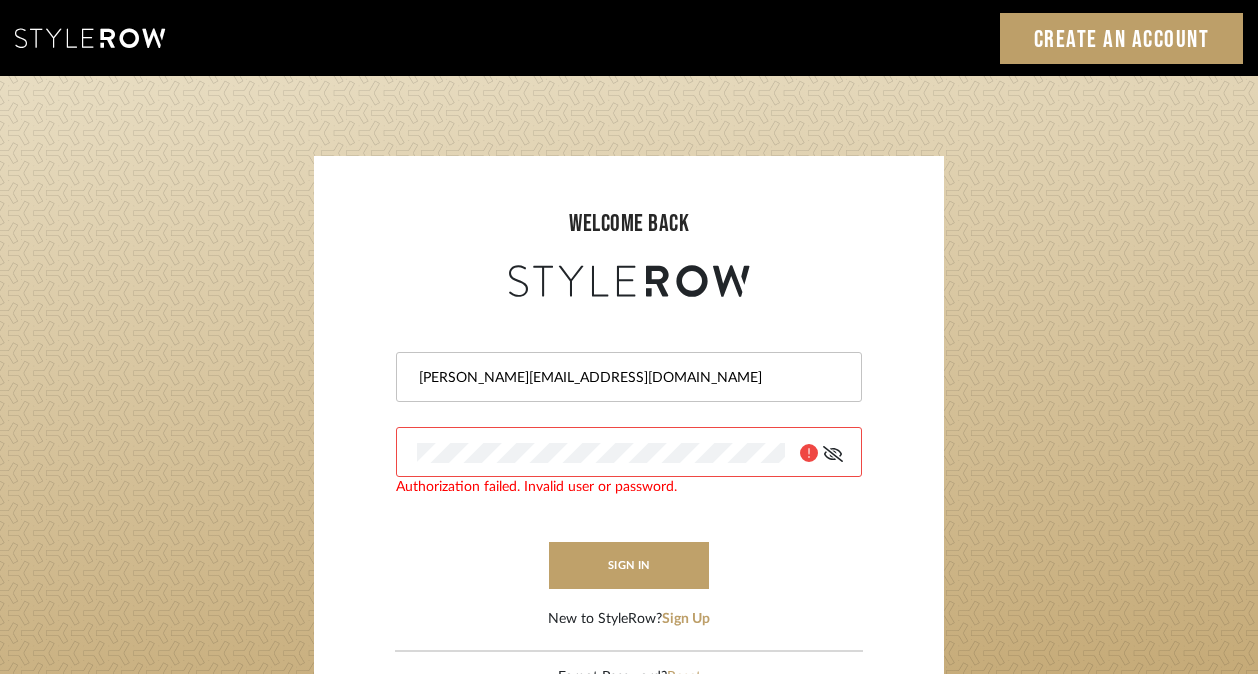 click at bounding box center (629, 452) 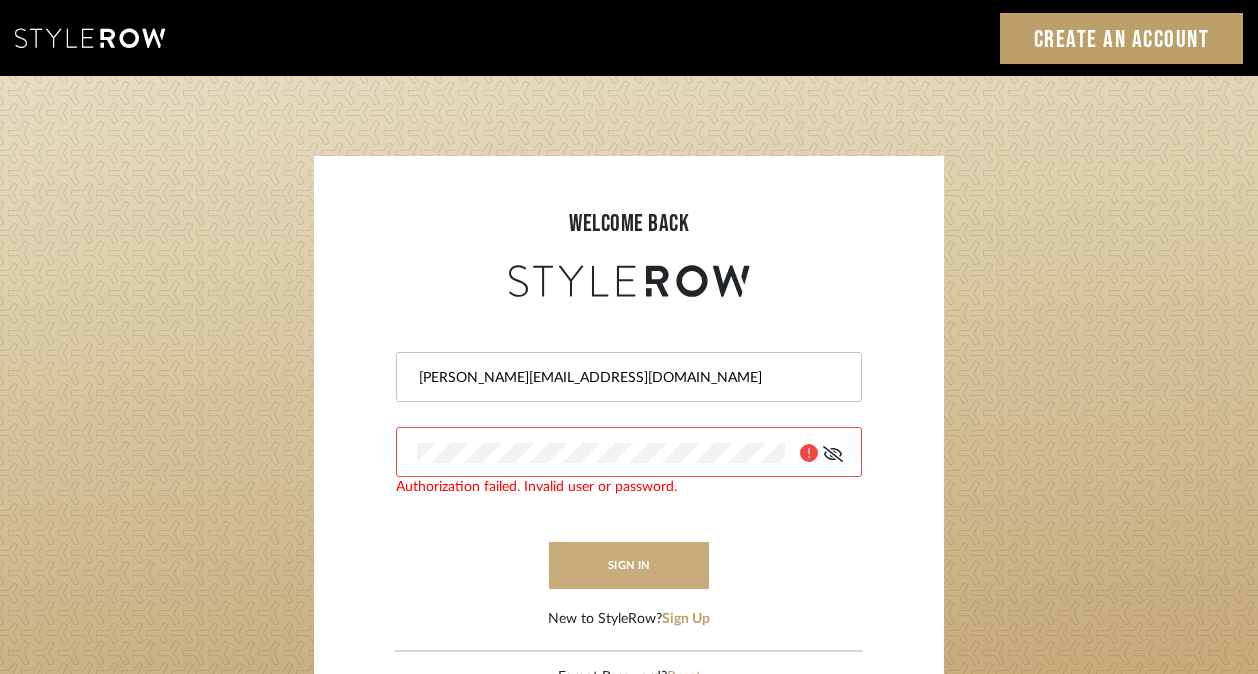 click on "sign in" at bounding box center [629, 565] 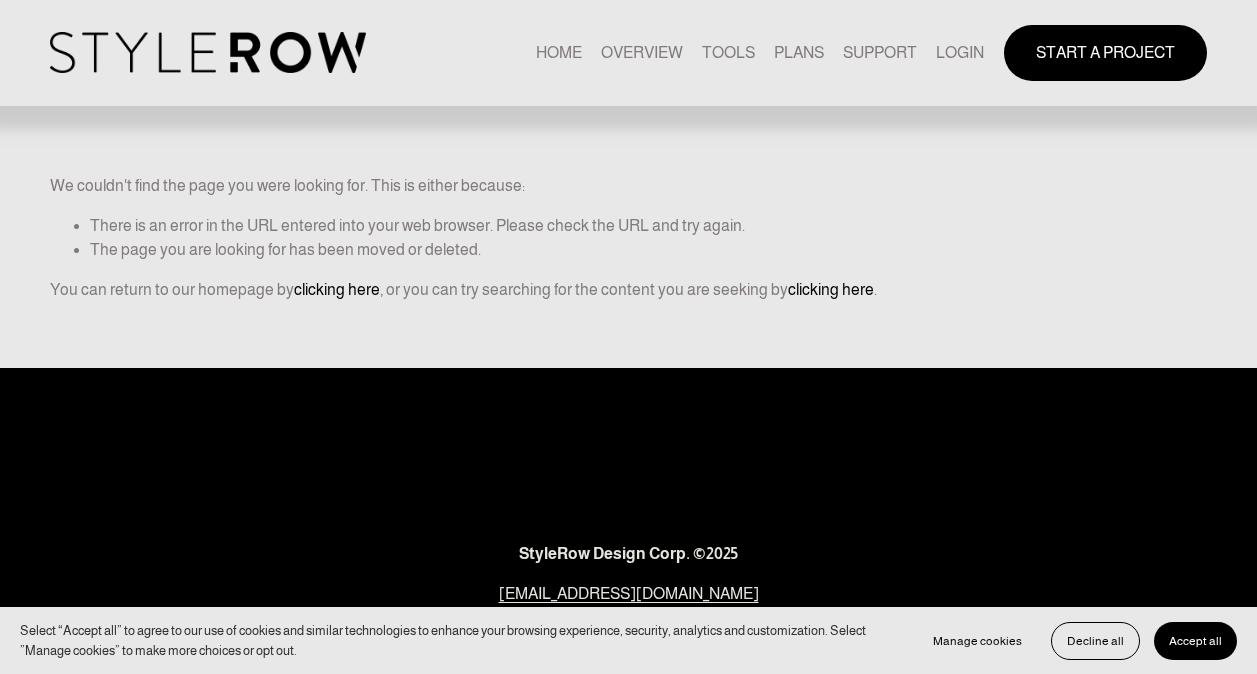 scroll, scrollTop: 0, scrollLeft: 0, axis: both 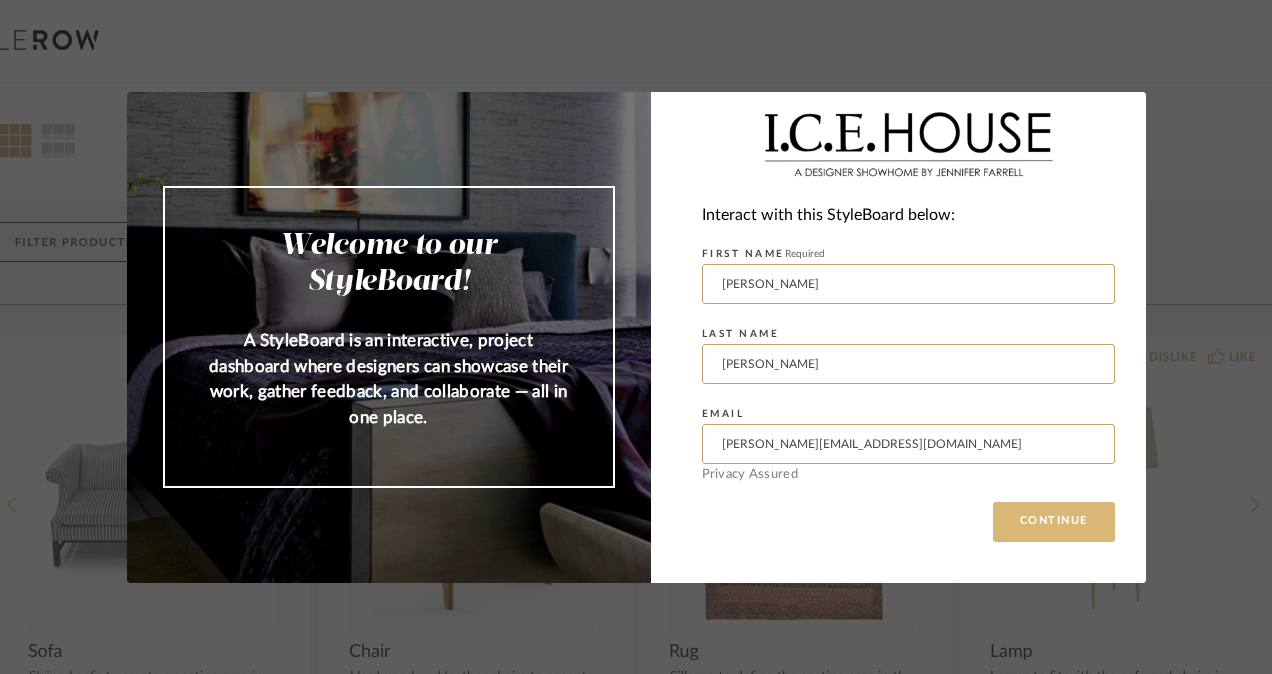 click on "CONTINUE" at bounding box center [1054, 522] 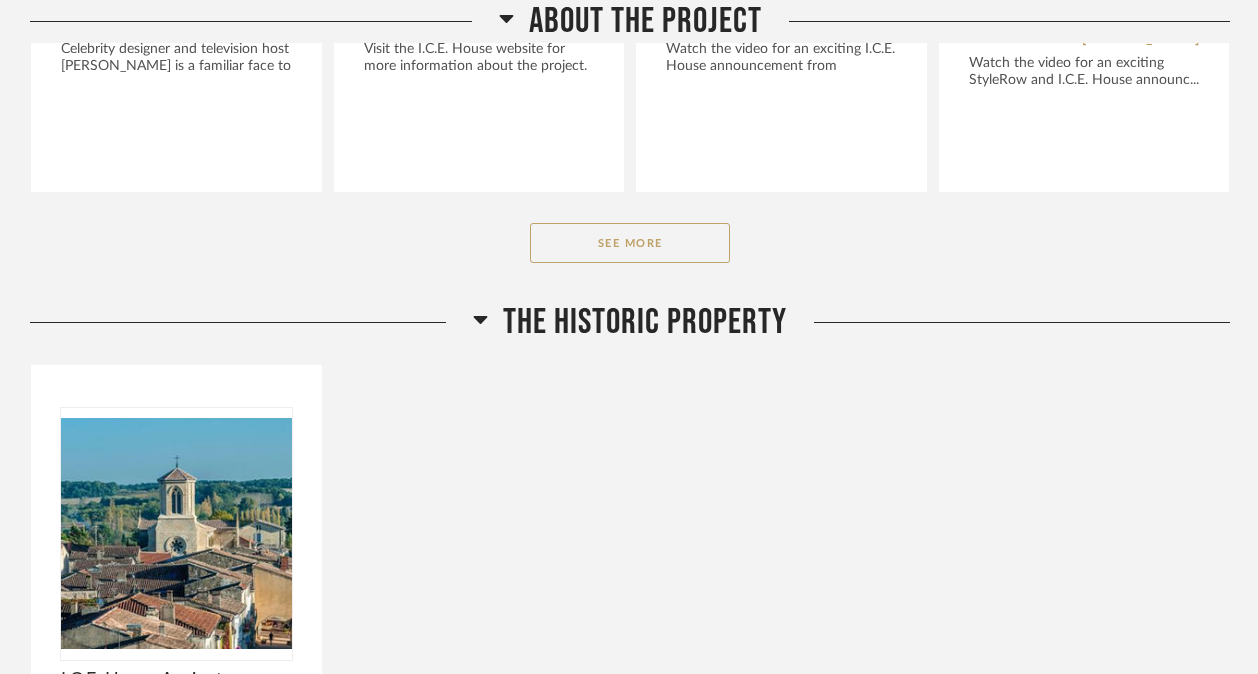 scroll, scrollTop: 805, scrollLeft: 0, axis: vertical 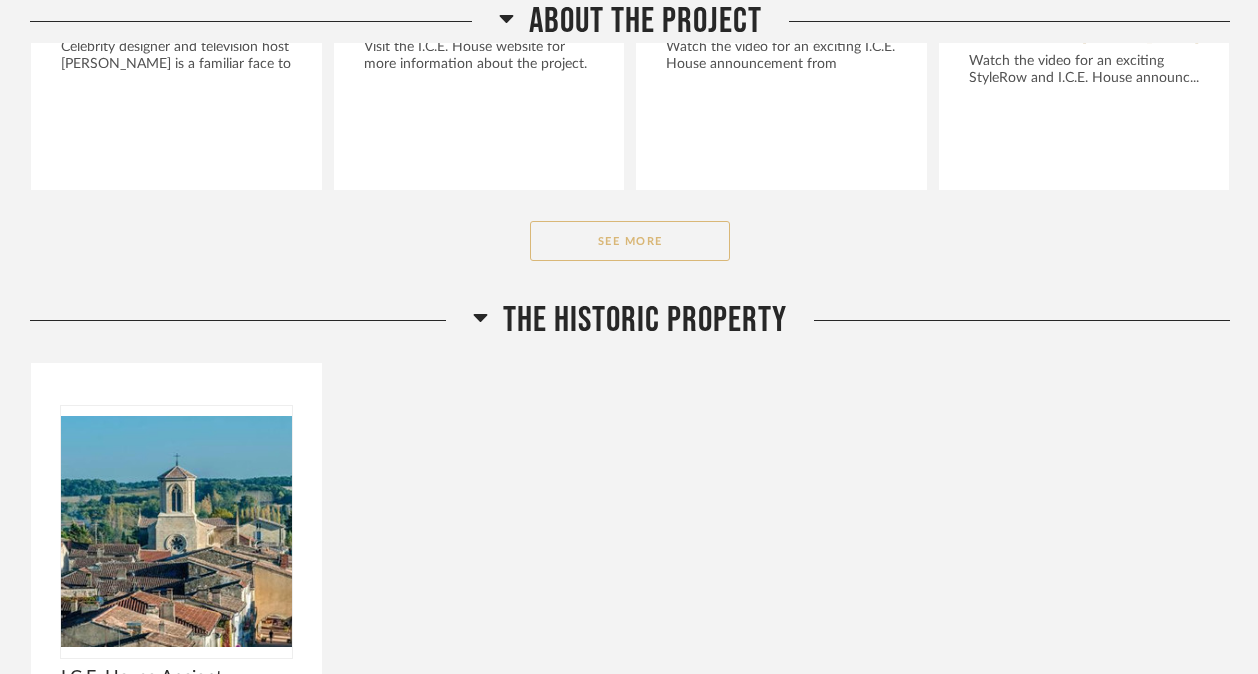 click on "See More" 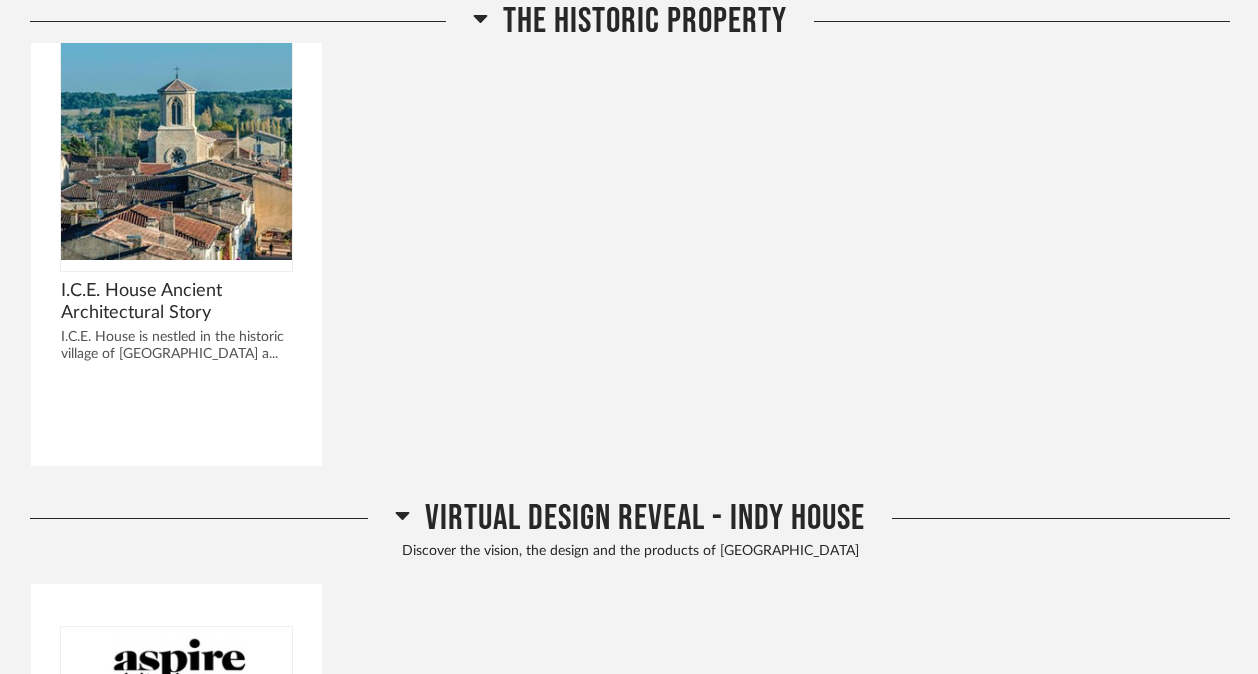 scroll, scrollTop: 1741, scrollLeft: 0, axis: vertical 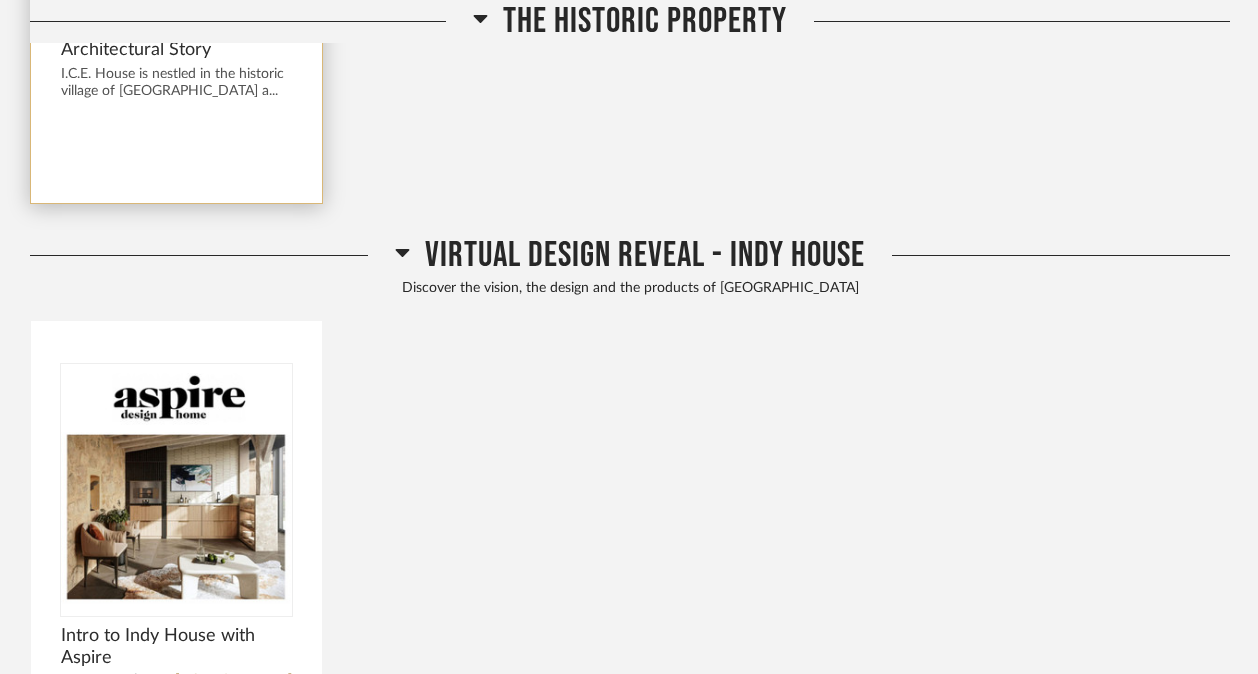 click on "I.C.E. House Ancient Architectural Story I.C.E. House is nestled in the historic village of [GEOGRAPHIC_DATA] a..." 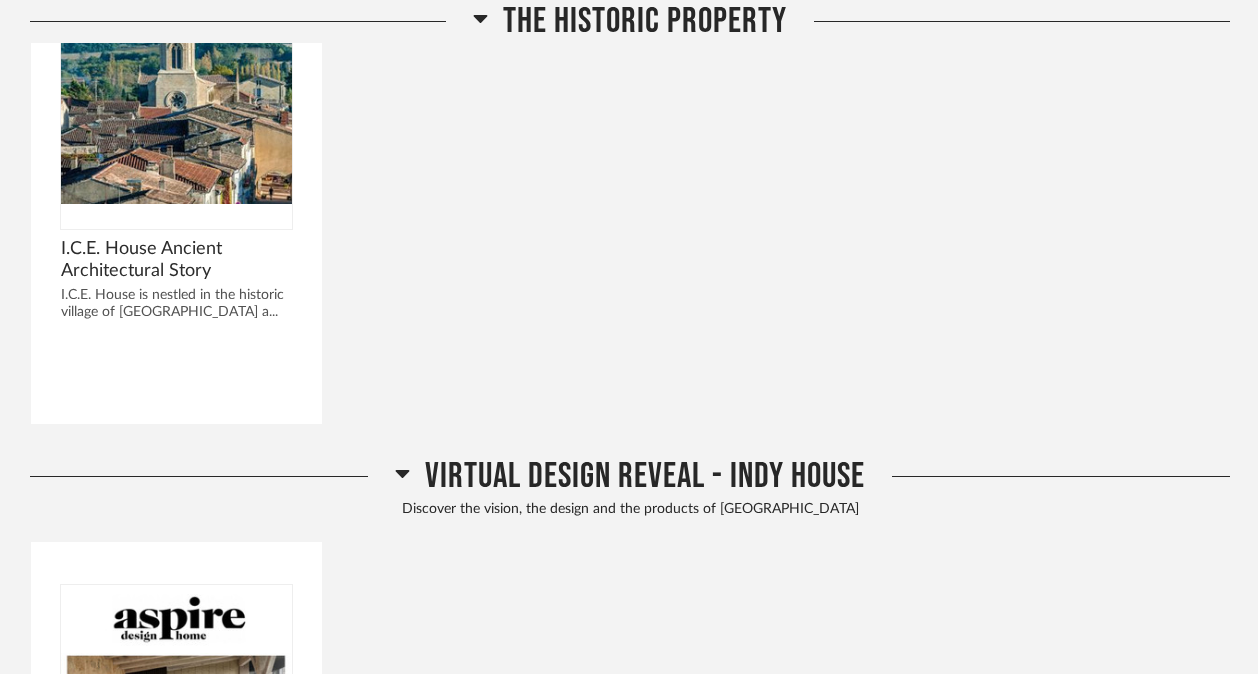 scroll, scrollTop: 1658, scrollLeft: 0, axis: vertical 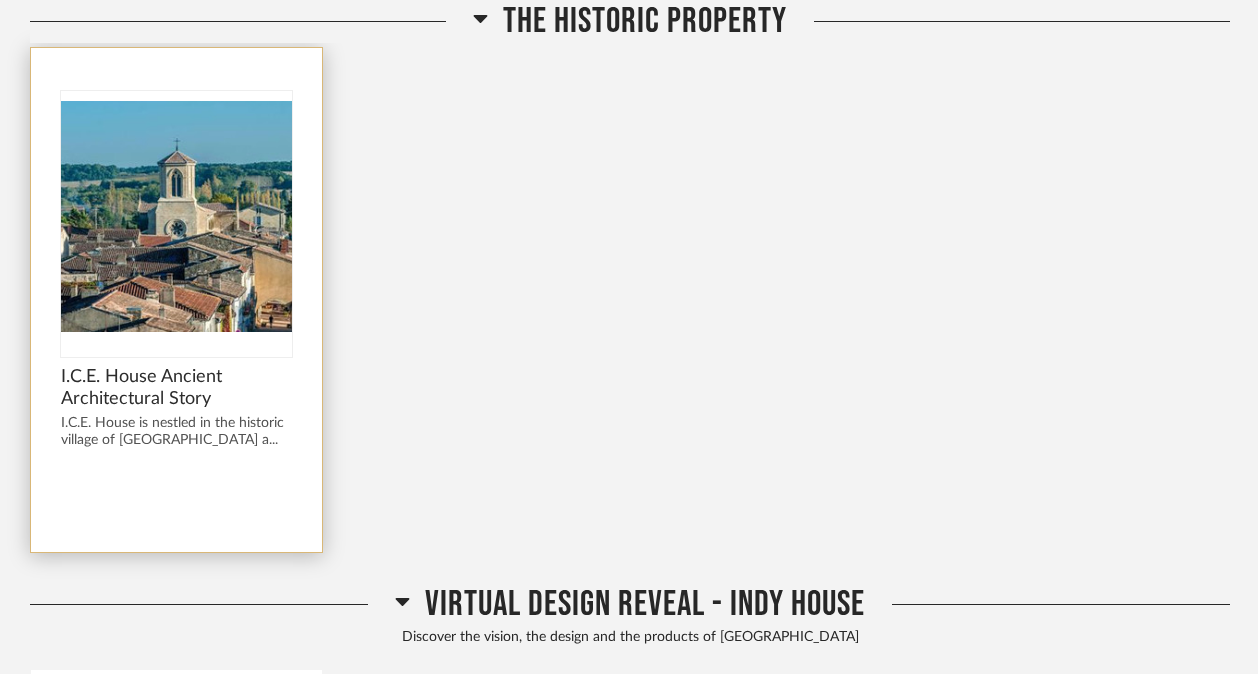 click on "I.C.E. House is nestled in the historic village of [GEOGRAPHIC_DATA] a..." 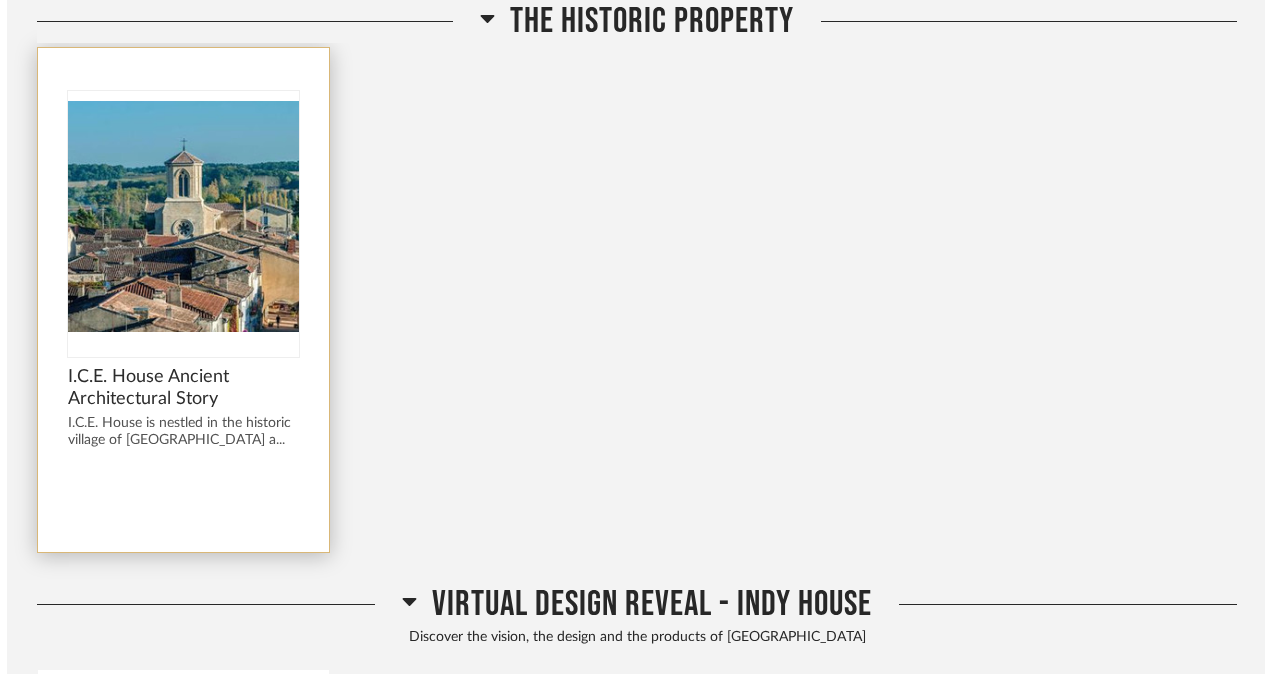 scroll, scrollTop: 0, scrollLeft: 0, axis: both 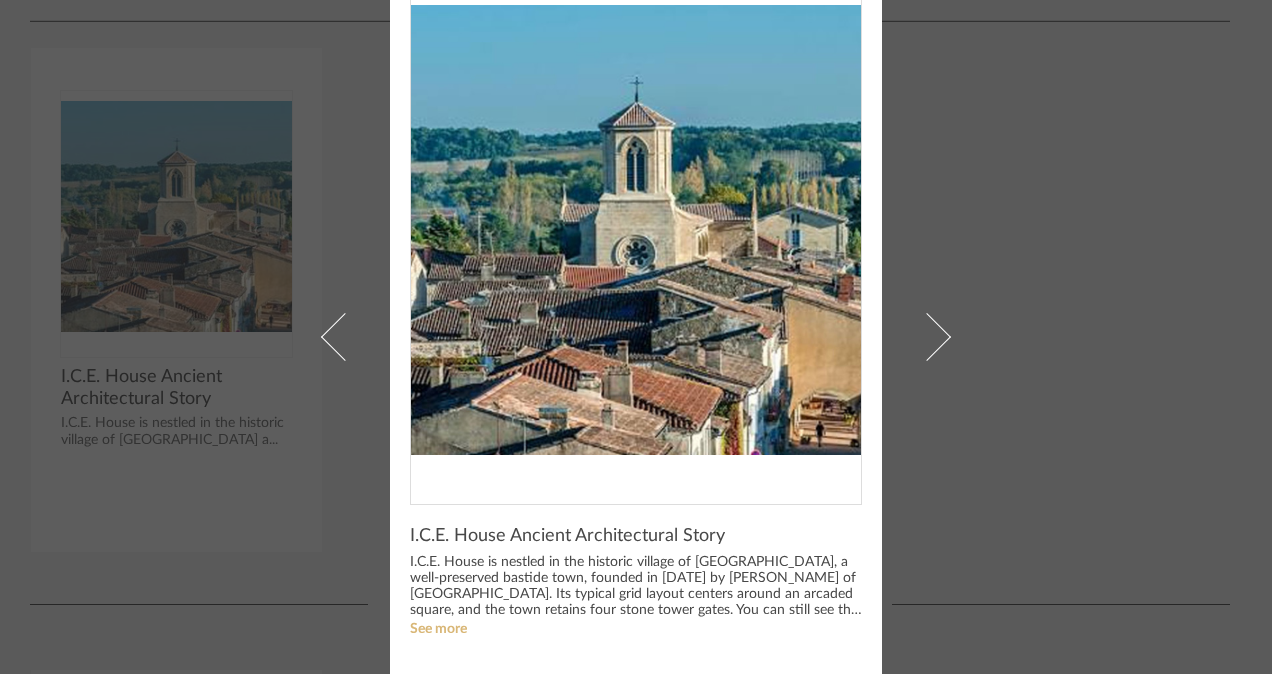 click on "See more" 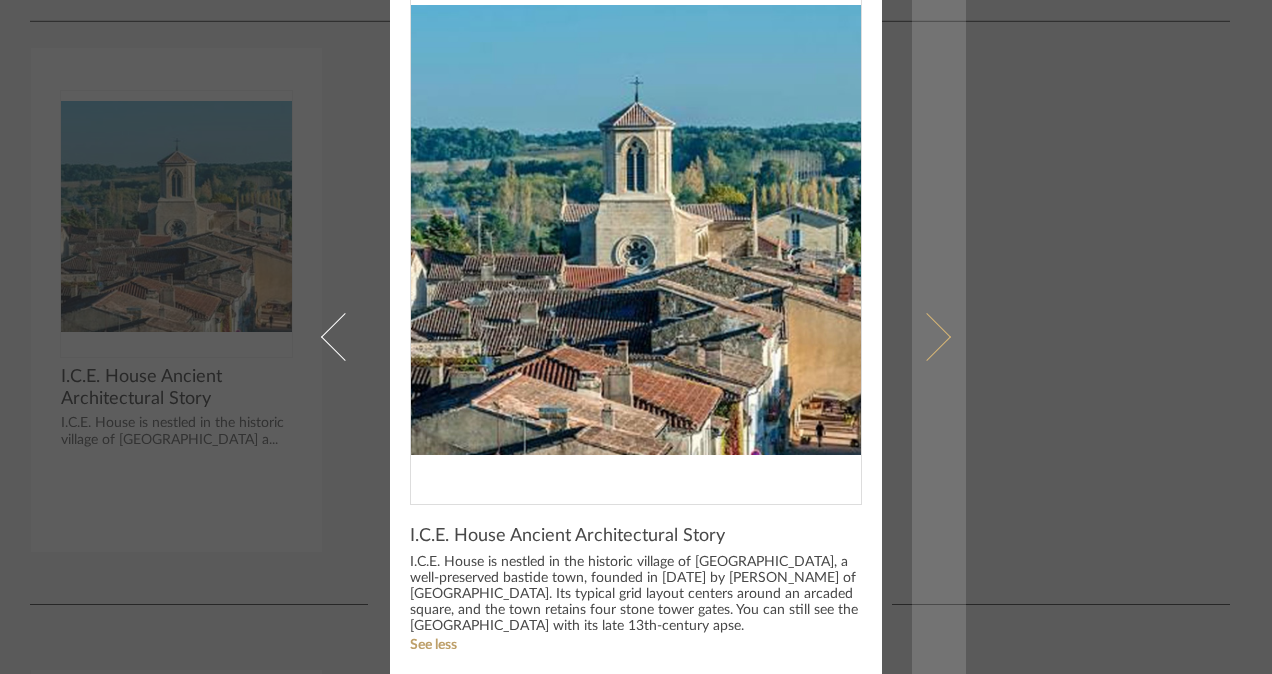 click at bounding box center [939, 337] 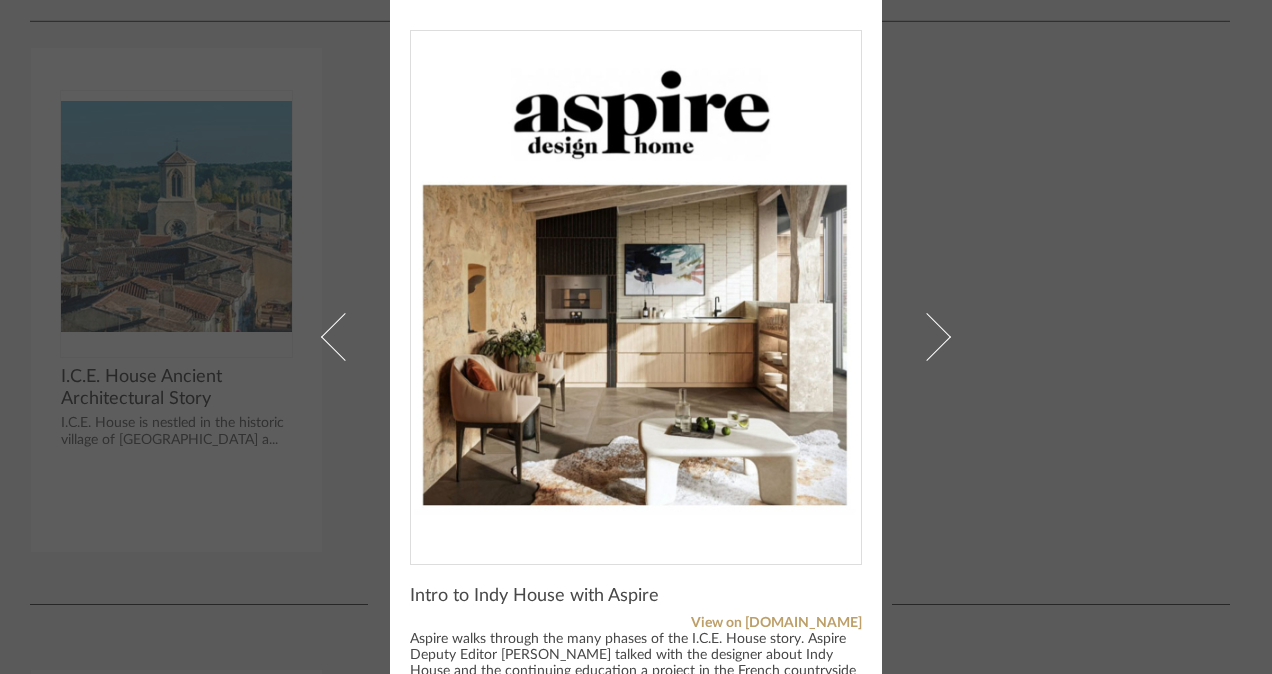 scroll, scrollTop: 0, scrollLeft: 0, axis: both 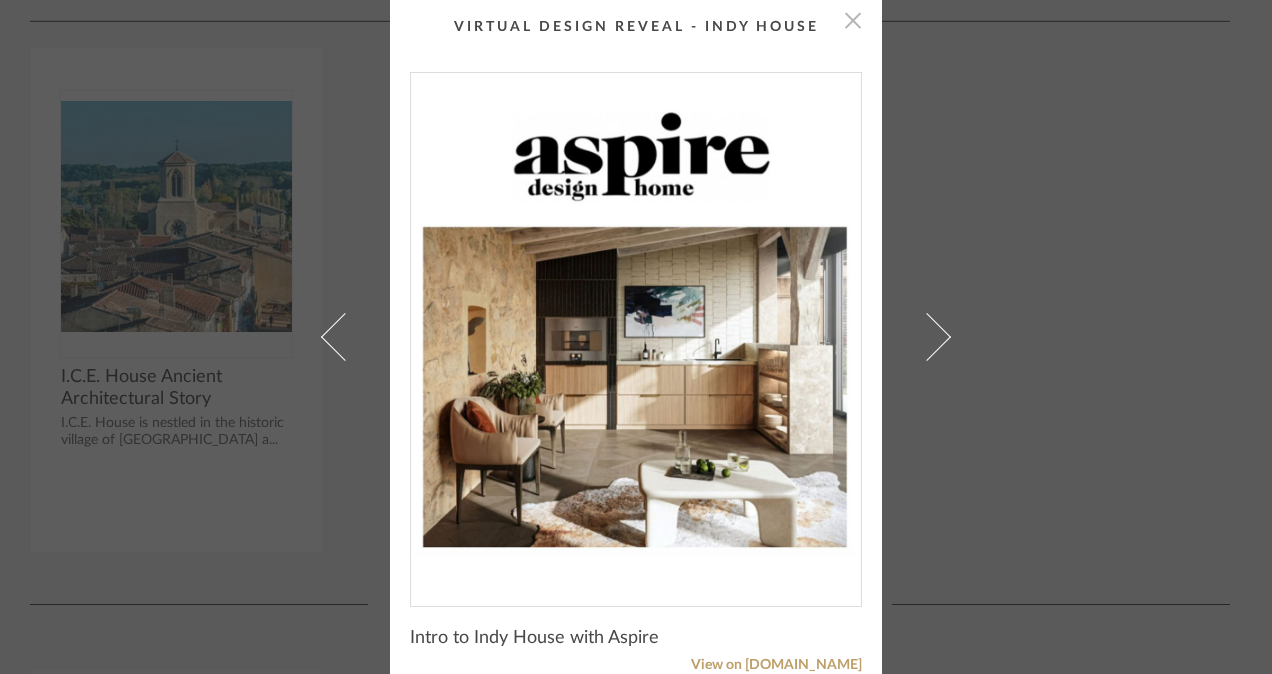 click at bounding box center (853, 20) 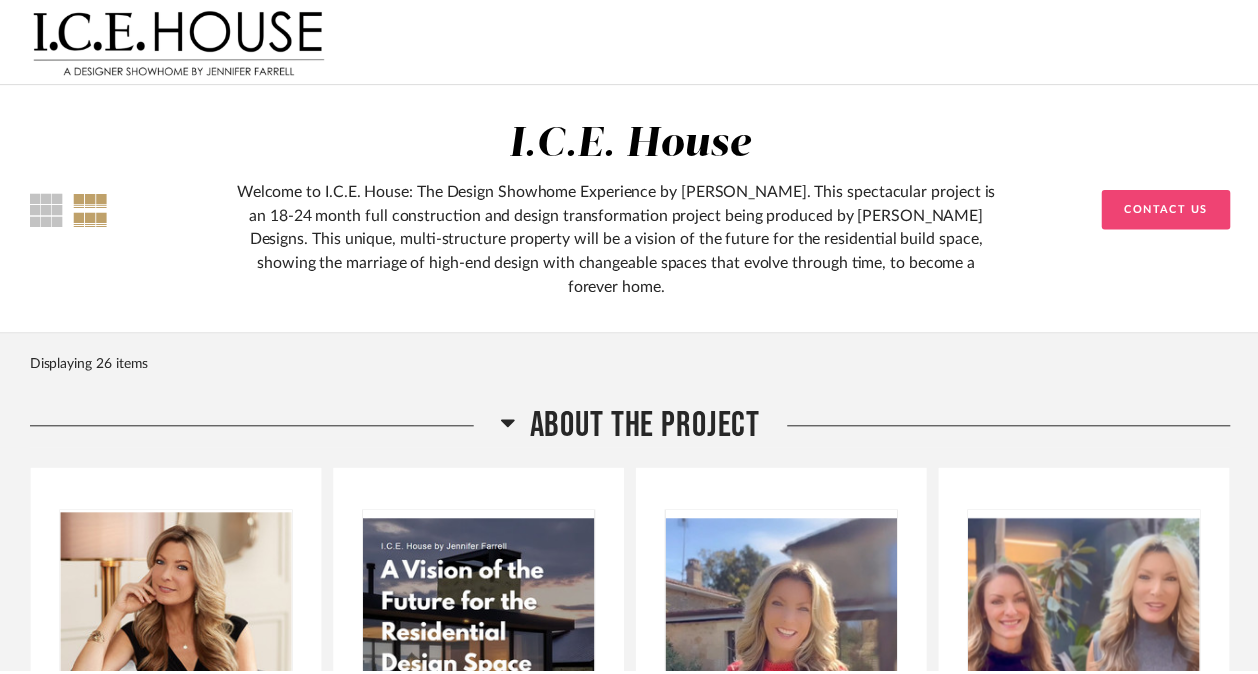 scroll, scrollTop: 1658, scrollLeft: 0, axis: vertical 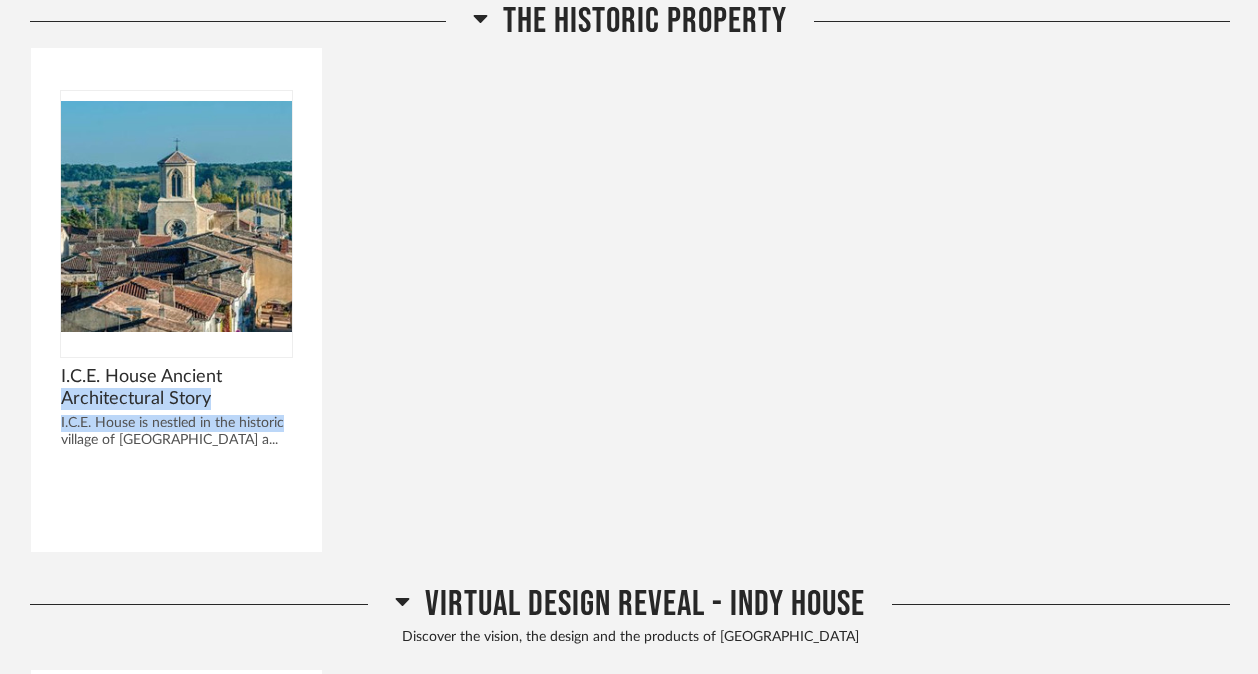 drag, startPoint x: 1256, startPoint y: 357, endPoint x: 1268, endPoint y: 404, distance: 48.507732 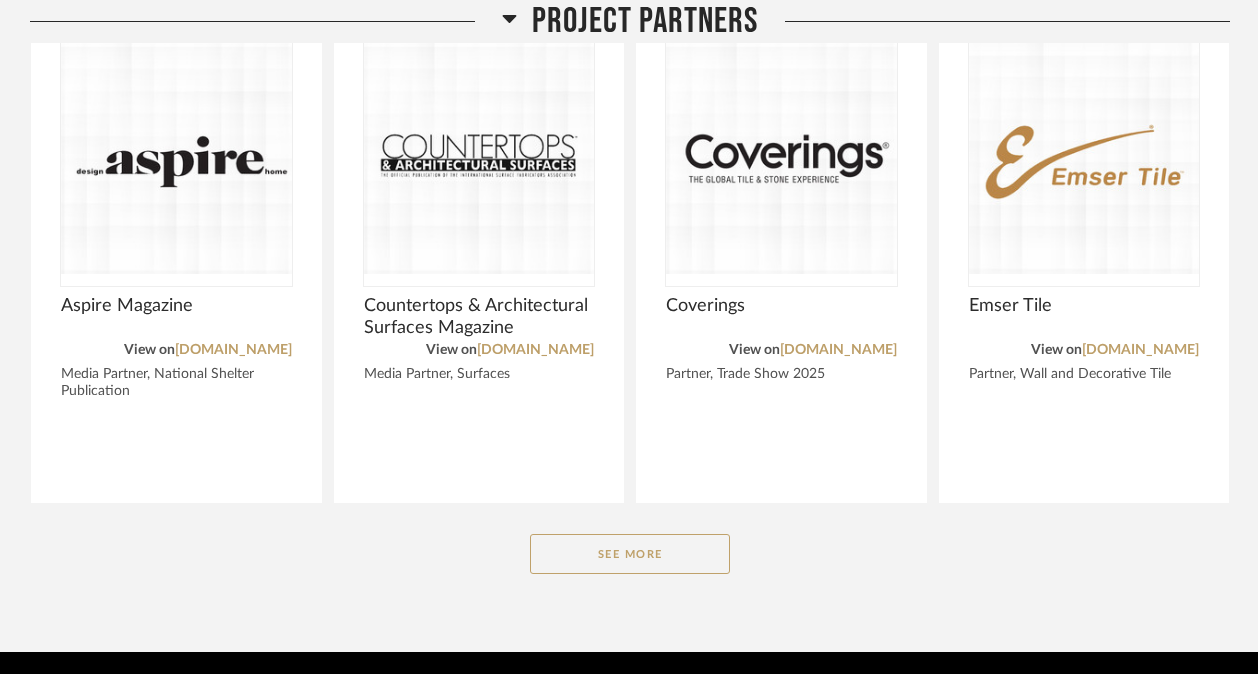 scroll, scrollTop: 2949, scrollLeft: 0, axis: vertical 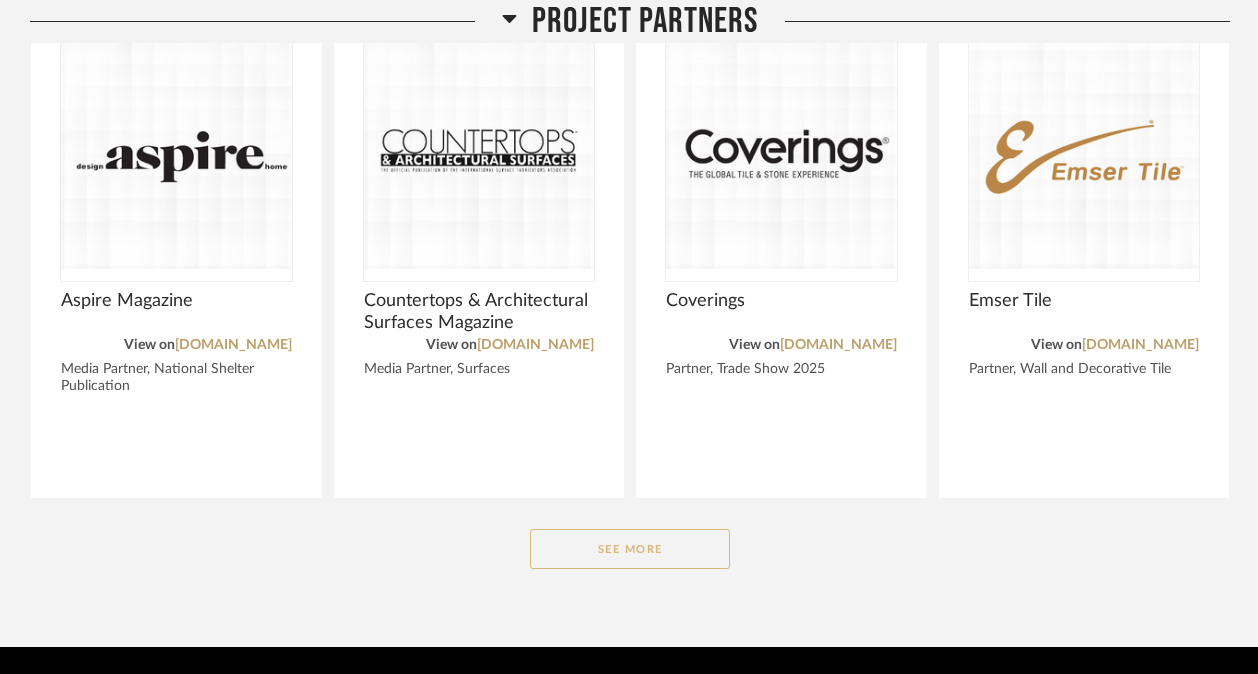 click on "See More" 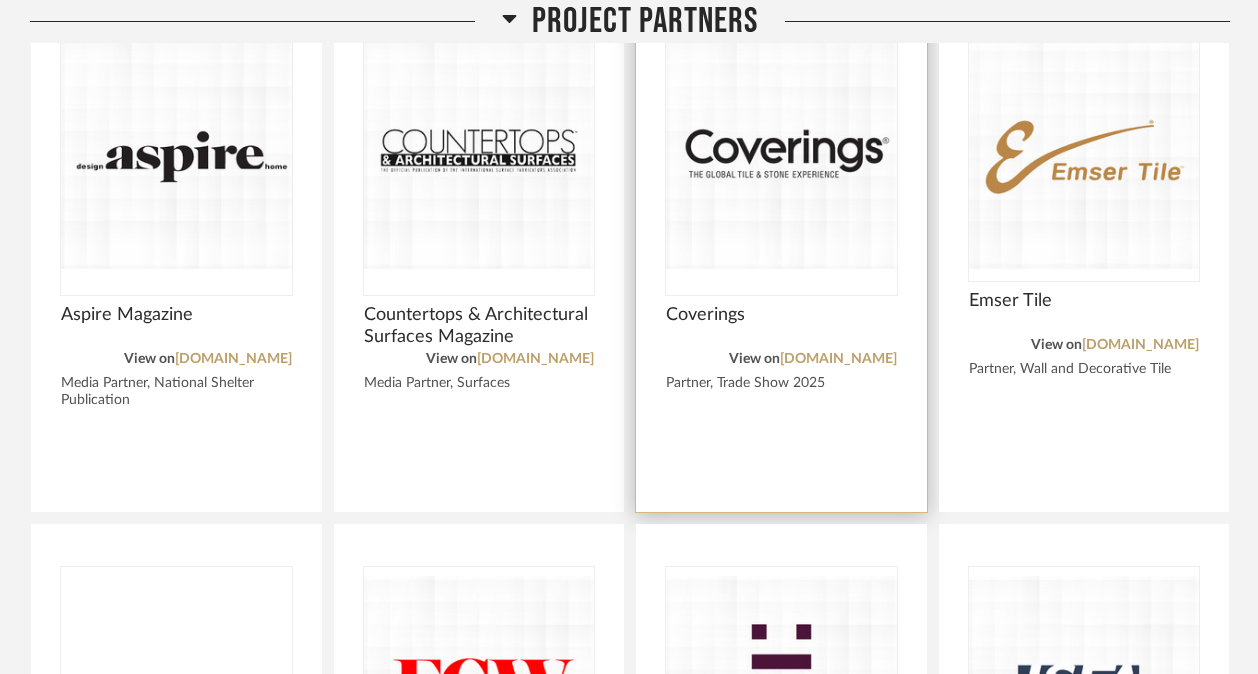 click at bounding box center [781, 154] 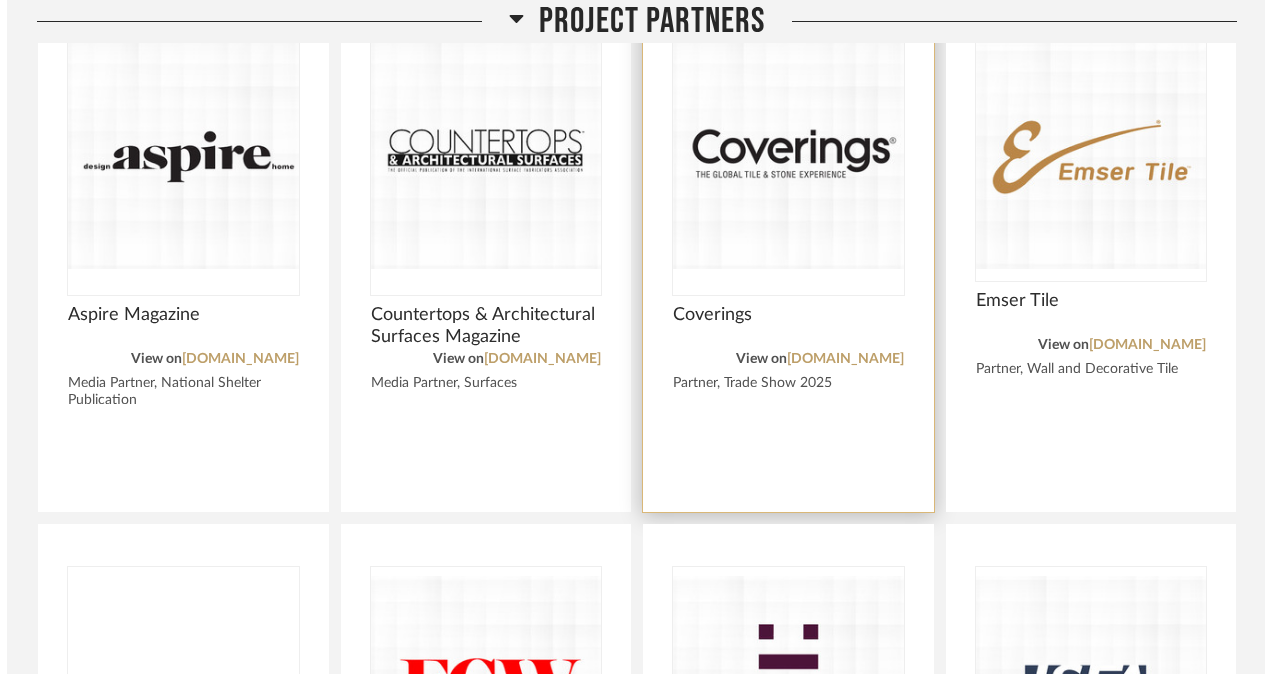 scroll, scrollTop: 0, scrollLeft: 0, axis: both 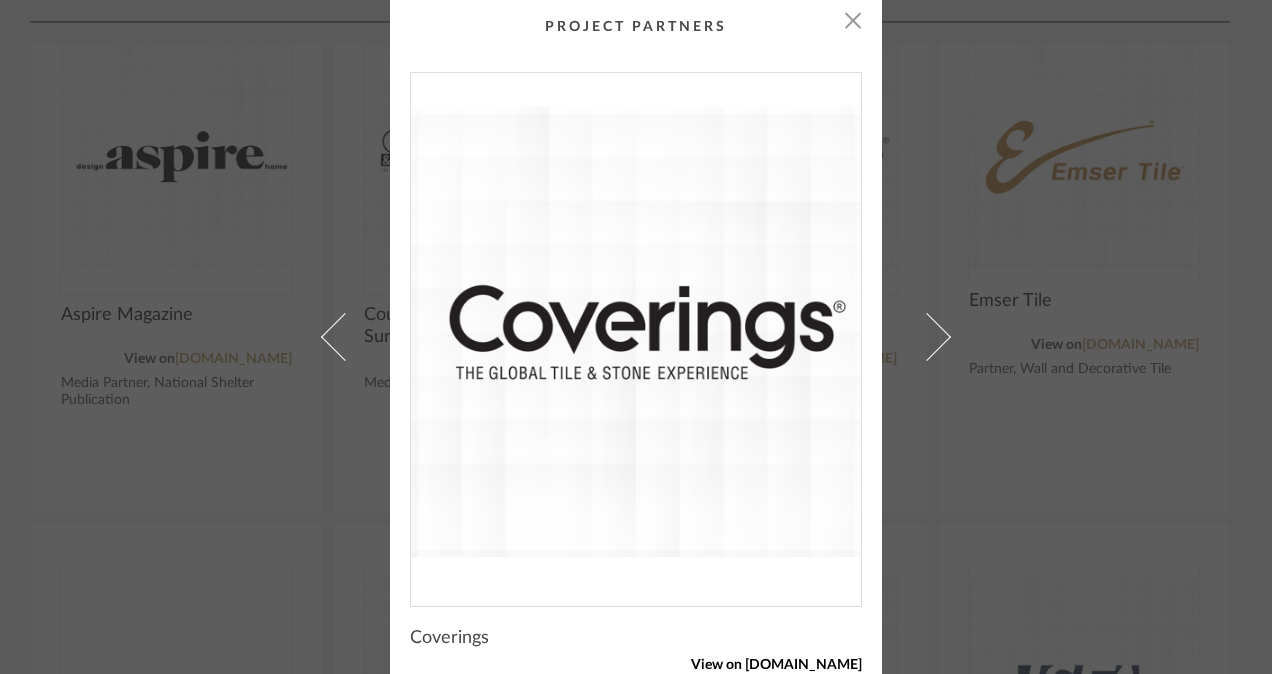 click on "View on [DOMAIN_NAME]" 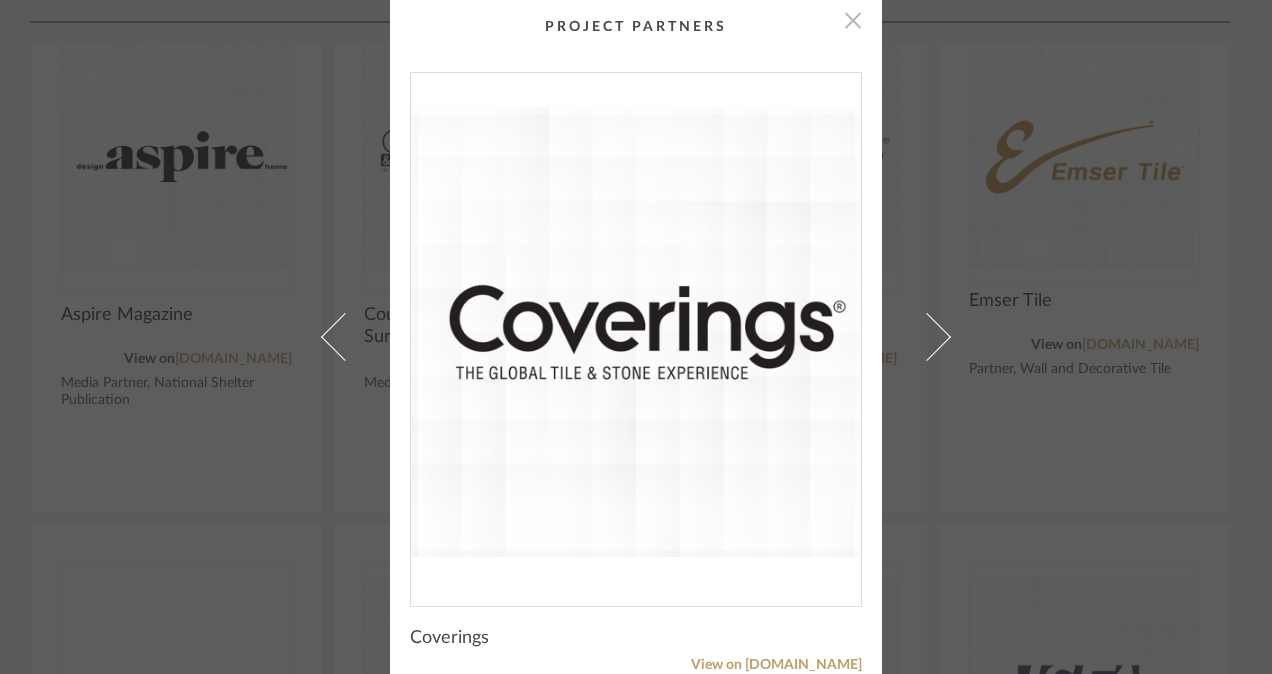 click at bounding box center [853, 20] 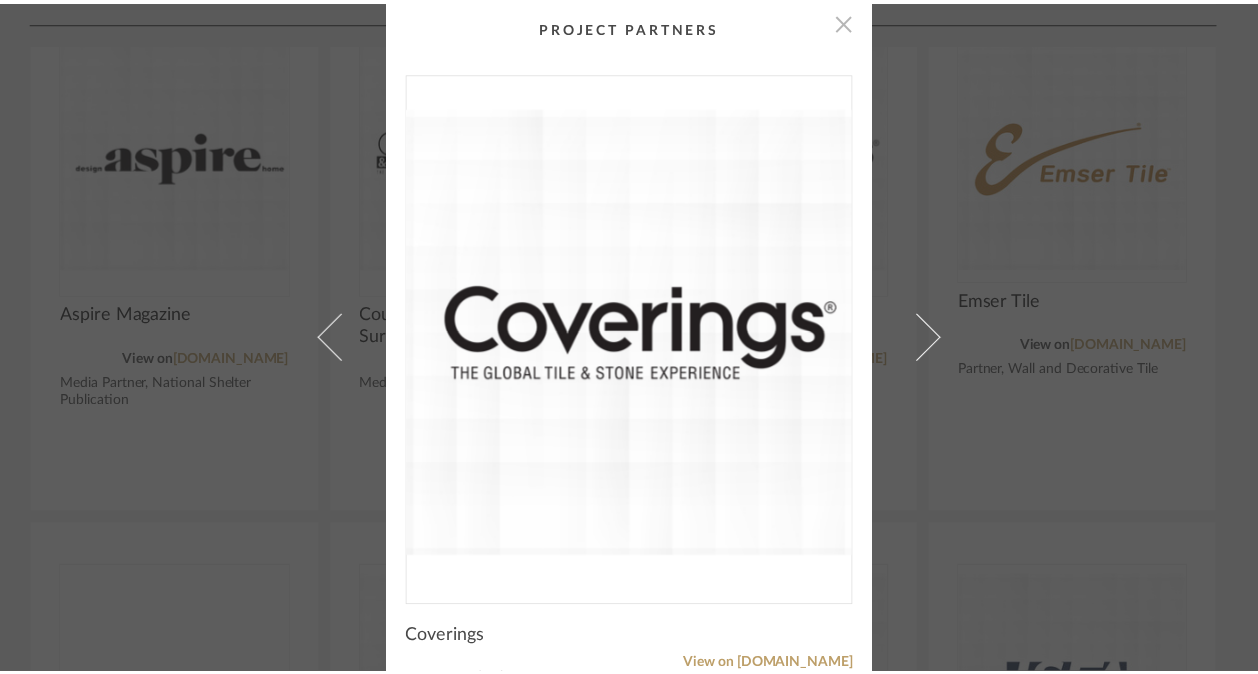 scroll, scrollTop: 2949, scrollLeft: 0, axis: vertical 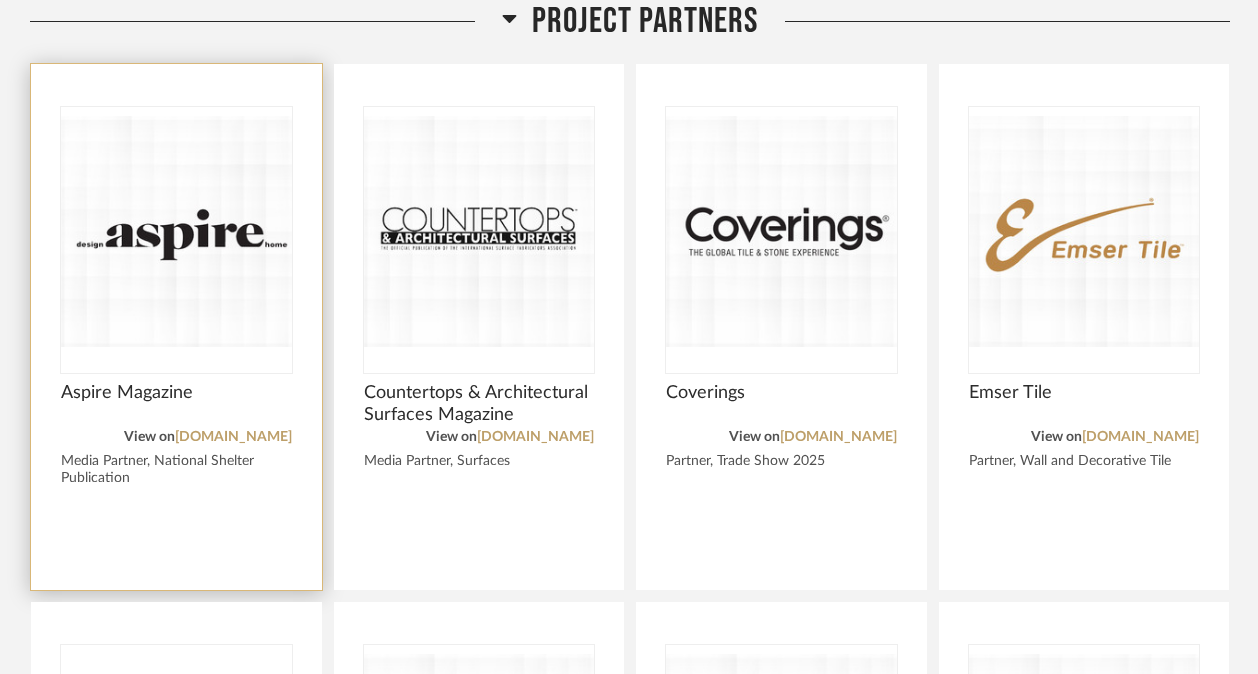 click at bounding box center (176, 232) 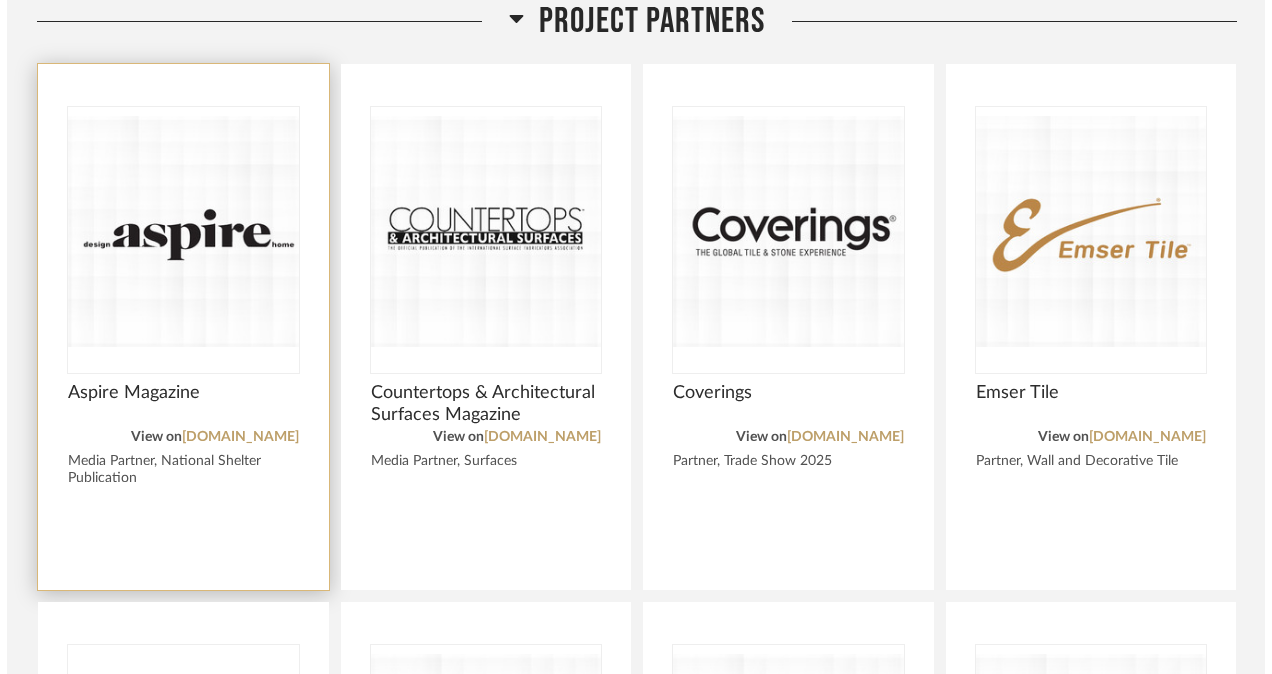scroll, scrollTop: 0, scrollLeft: 0, axis: both 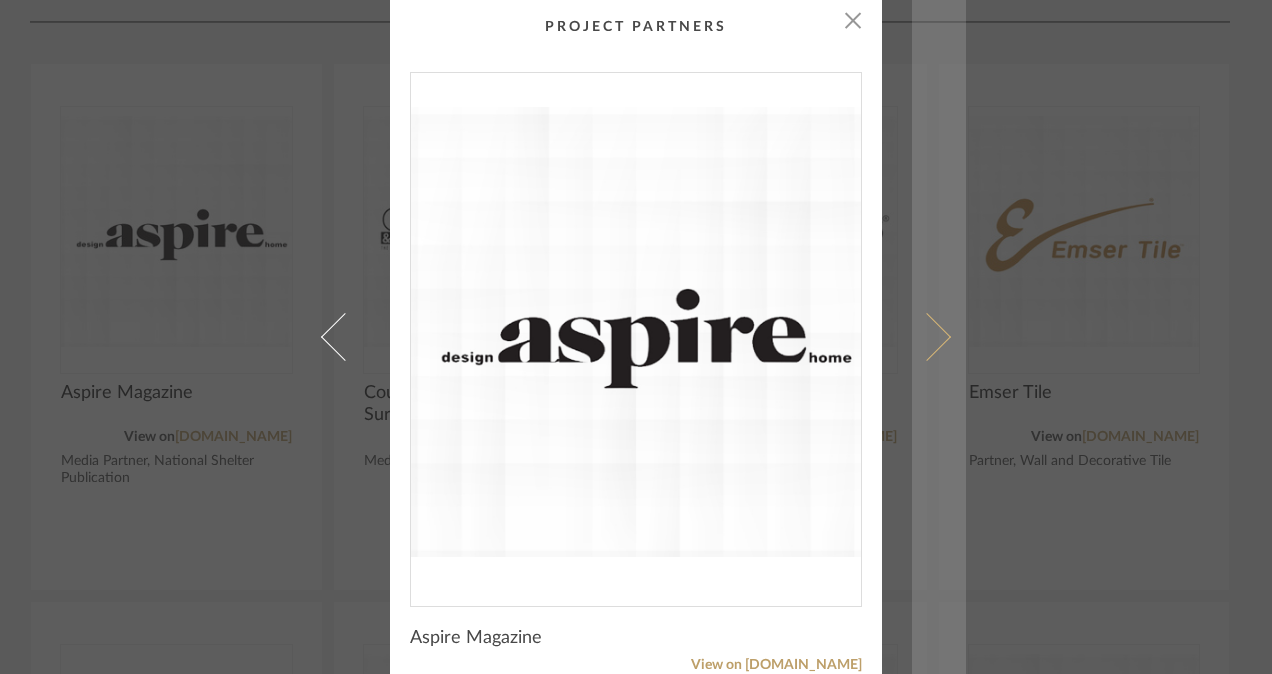 click at bounding box center [927, 337] 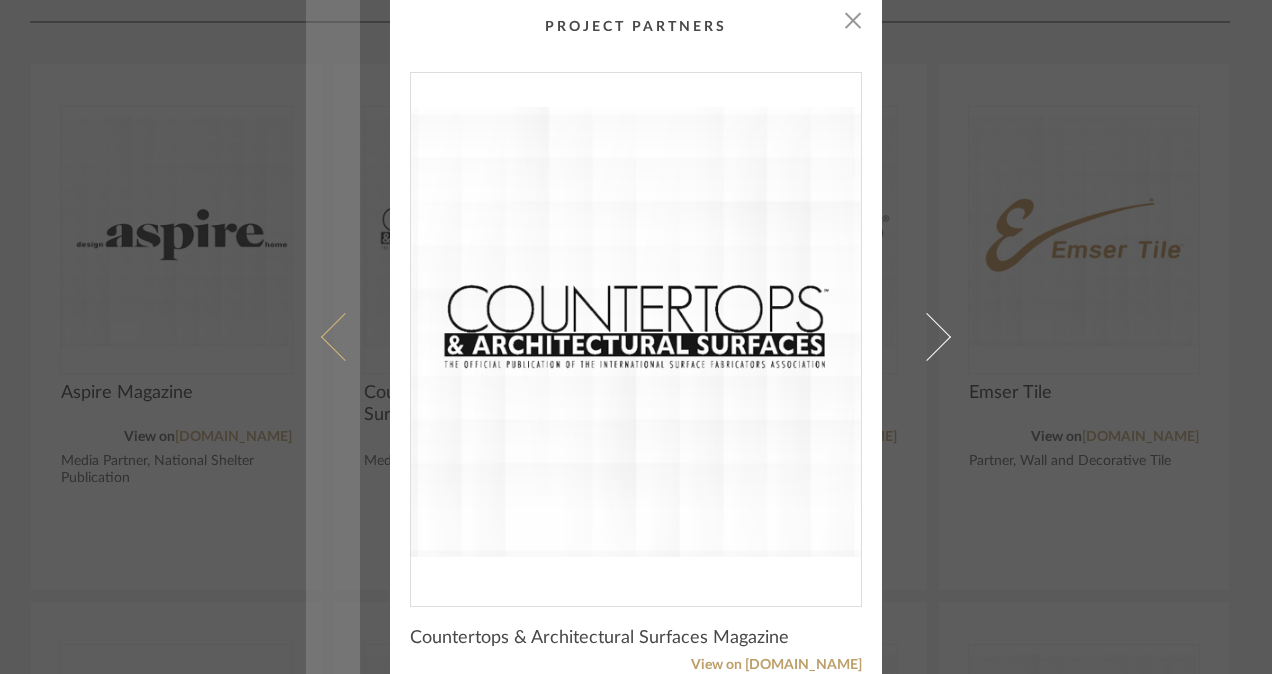 click at bounding box center (345, 337) 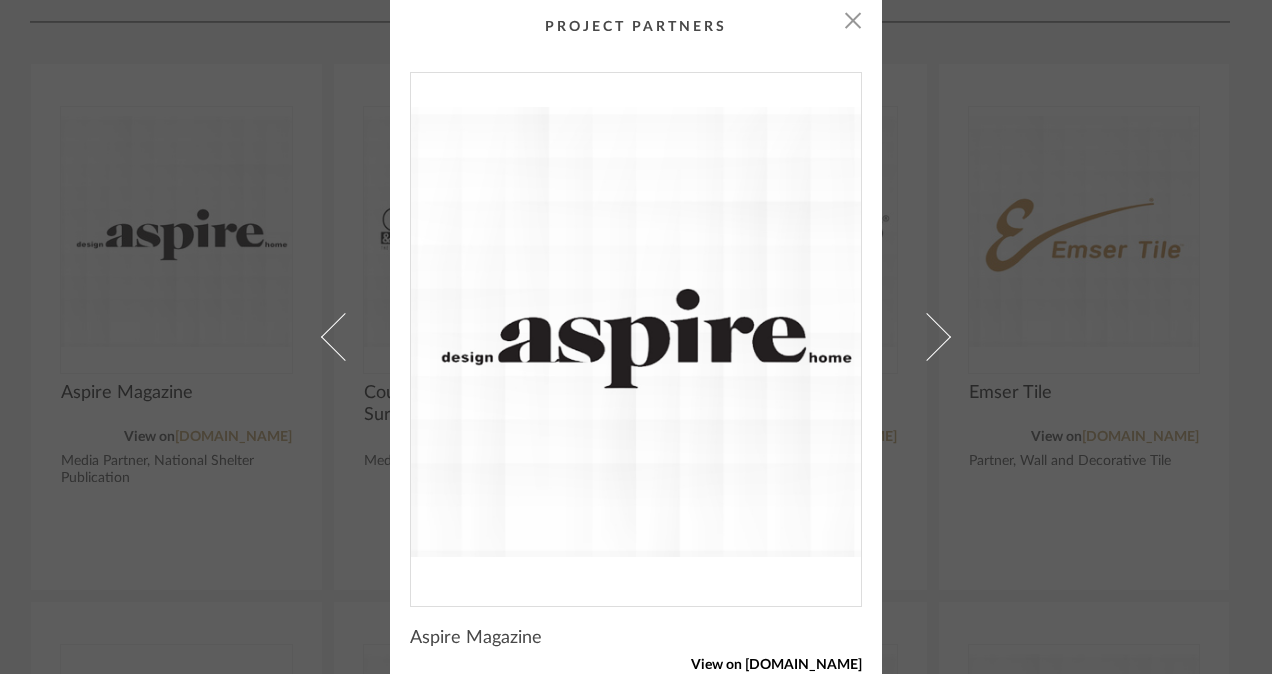 click on "View on [DOMAIN_NAME]" 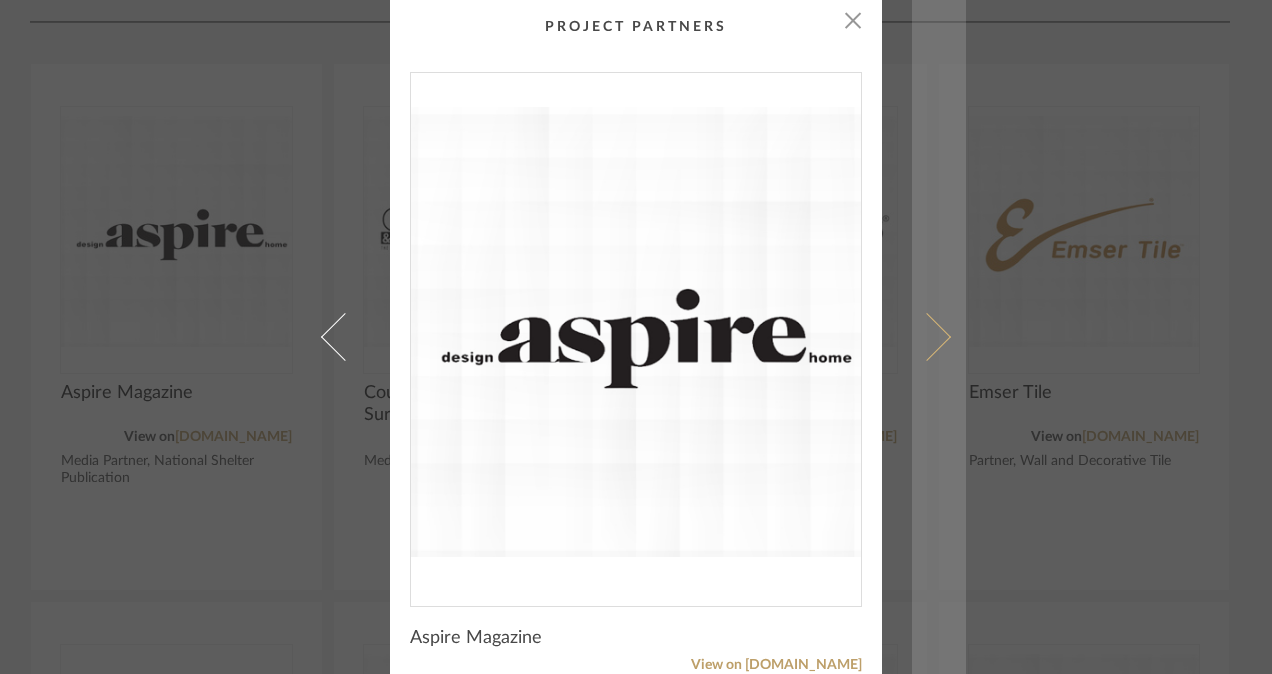 click at bounding box center [927, 337] 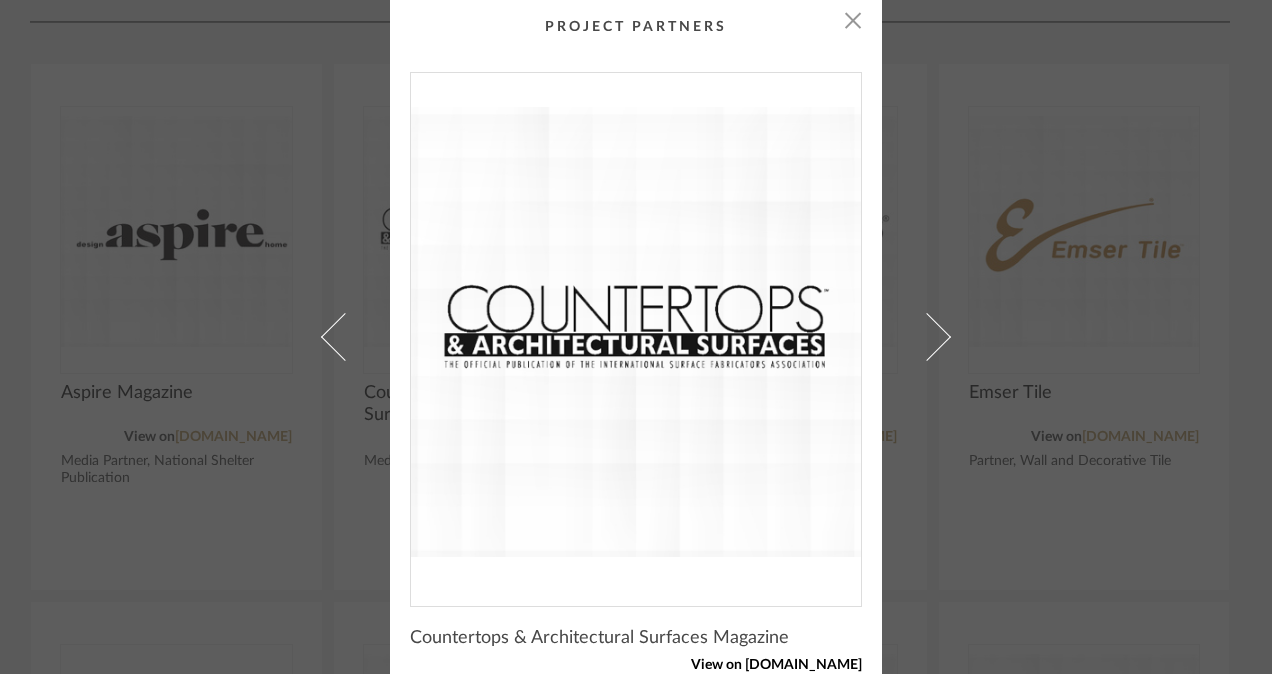 click on "View on [DOMAIN_NAME]" 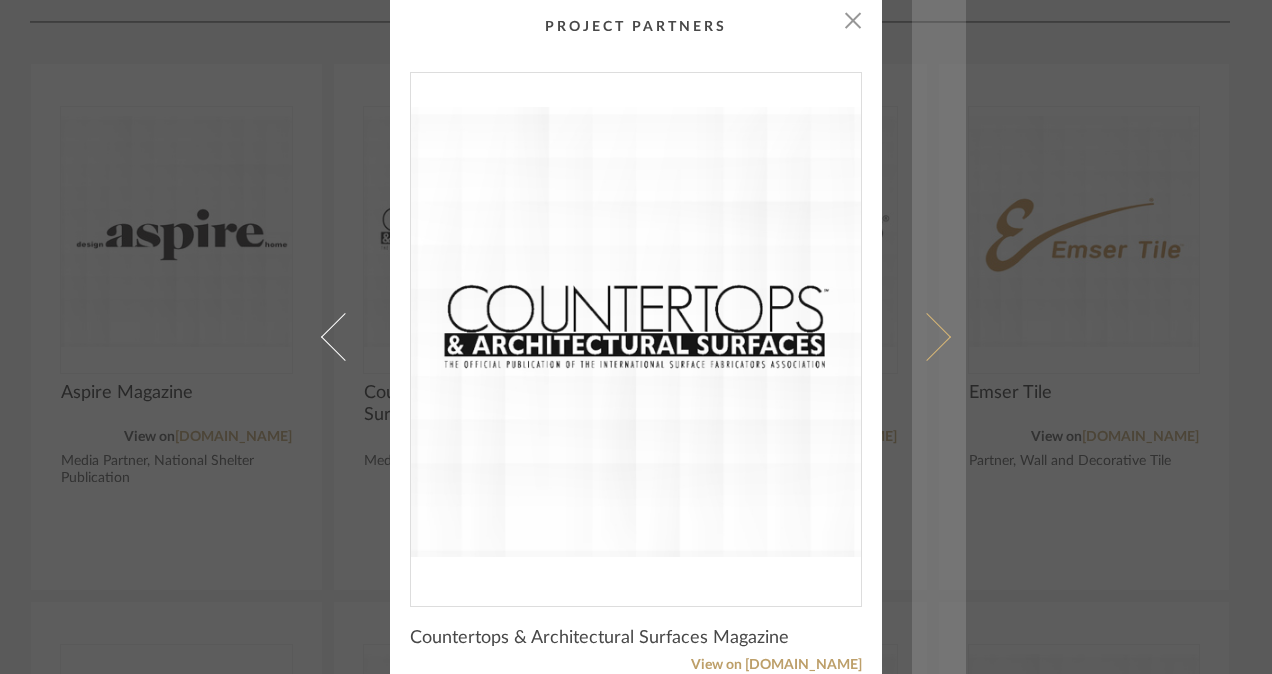 click at bounding box center (927, 337) 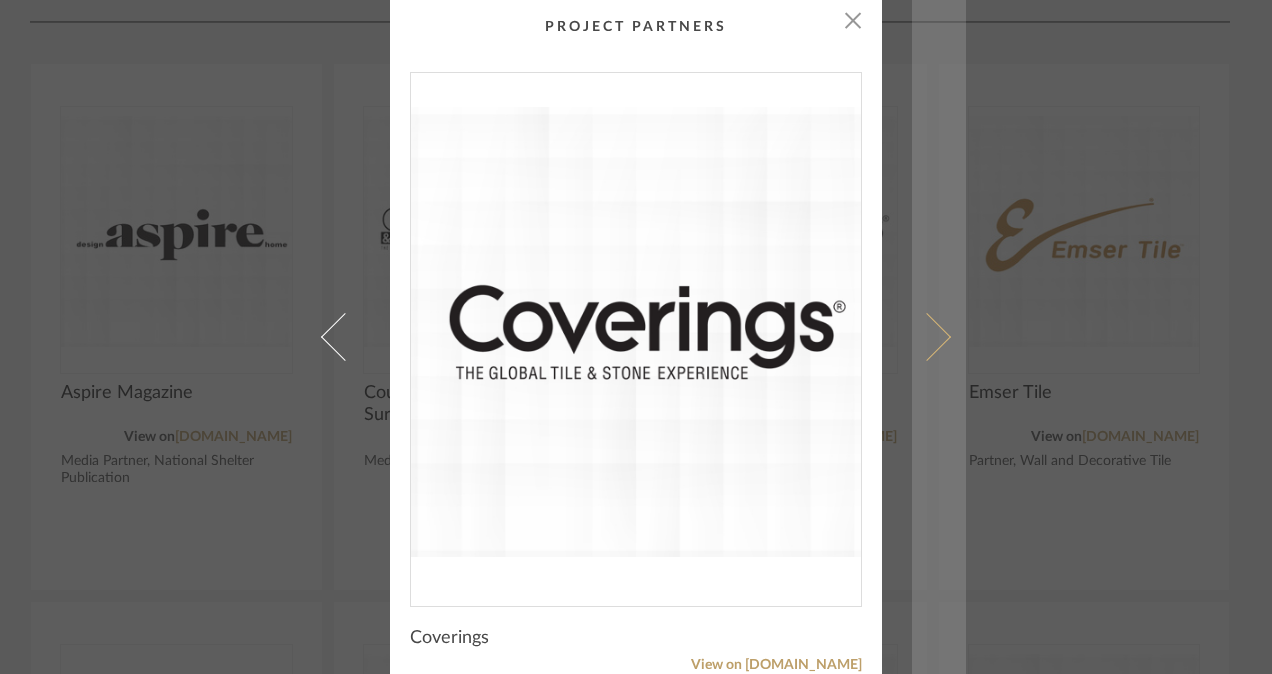 click at bounding box center [927, 337] 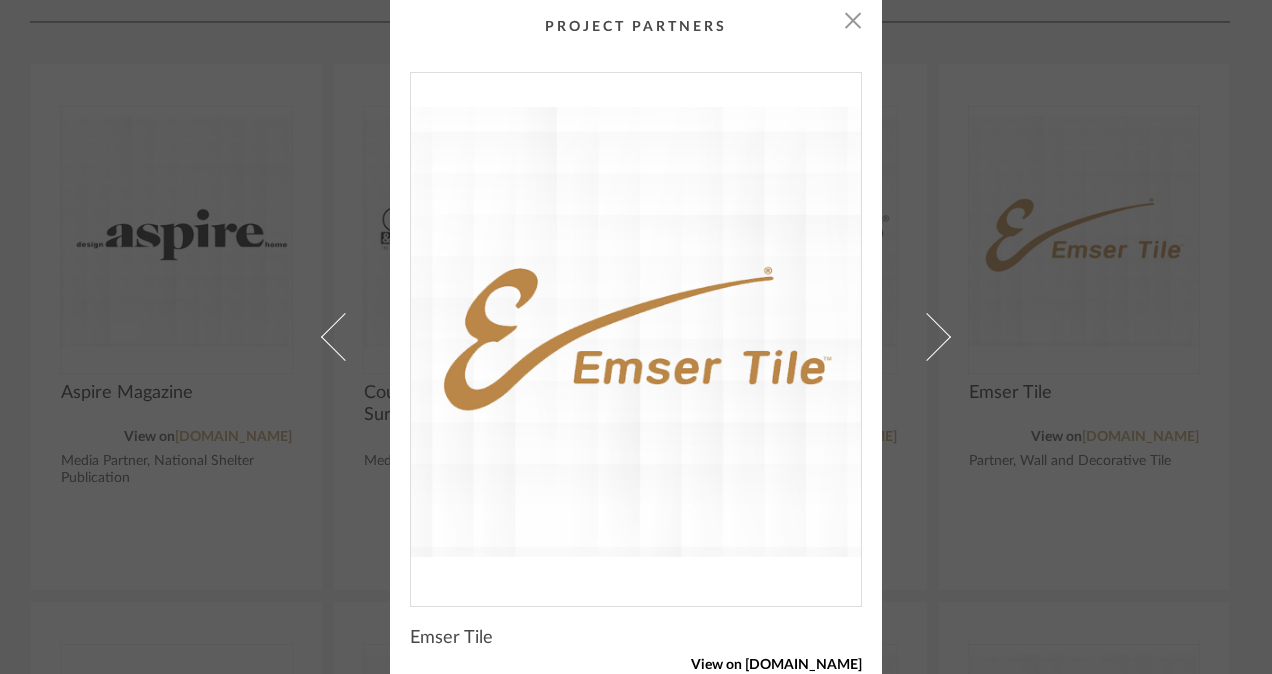 click on "View on [DOMAIN_NAME]" 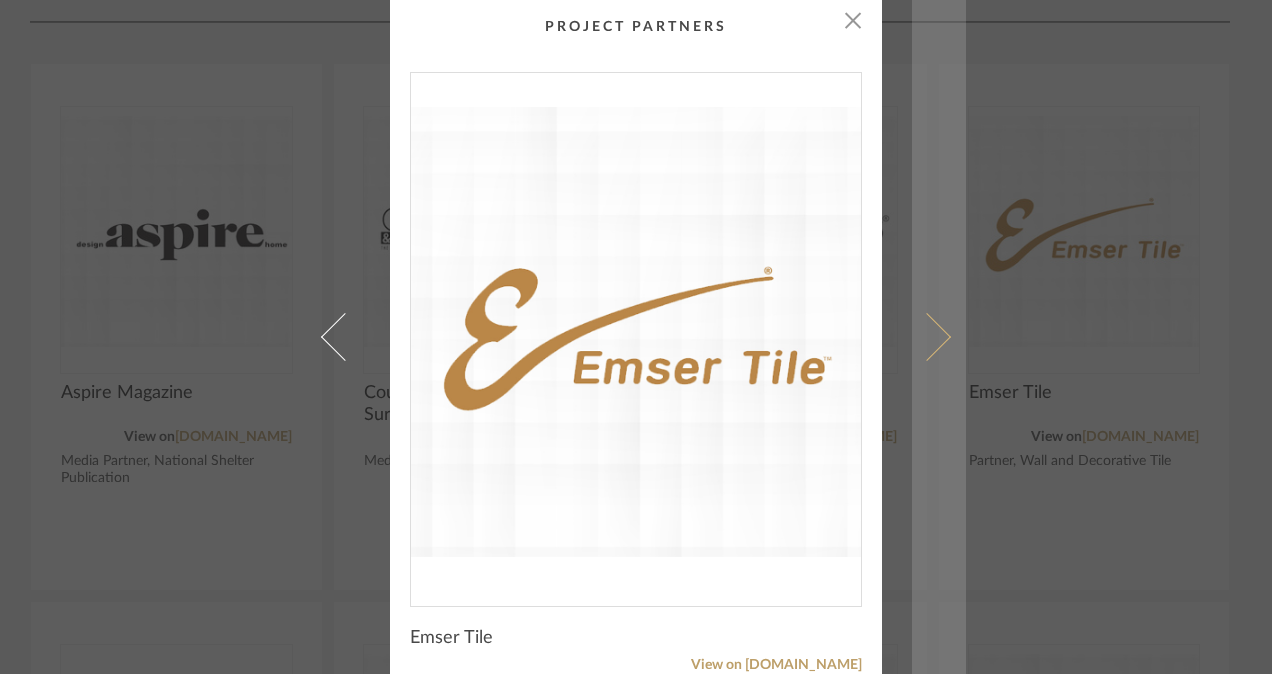 click at bounding box center [939, 337] 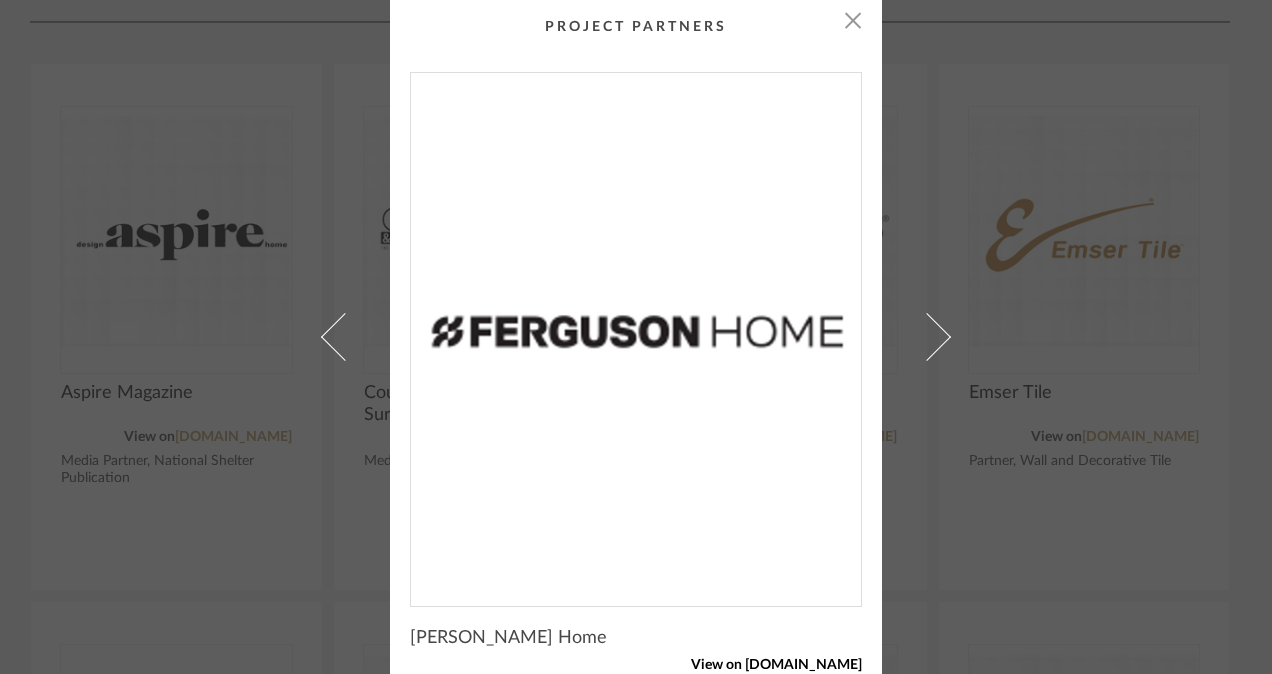 click on "View on [DOMAIN_NAME]" 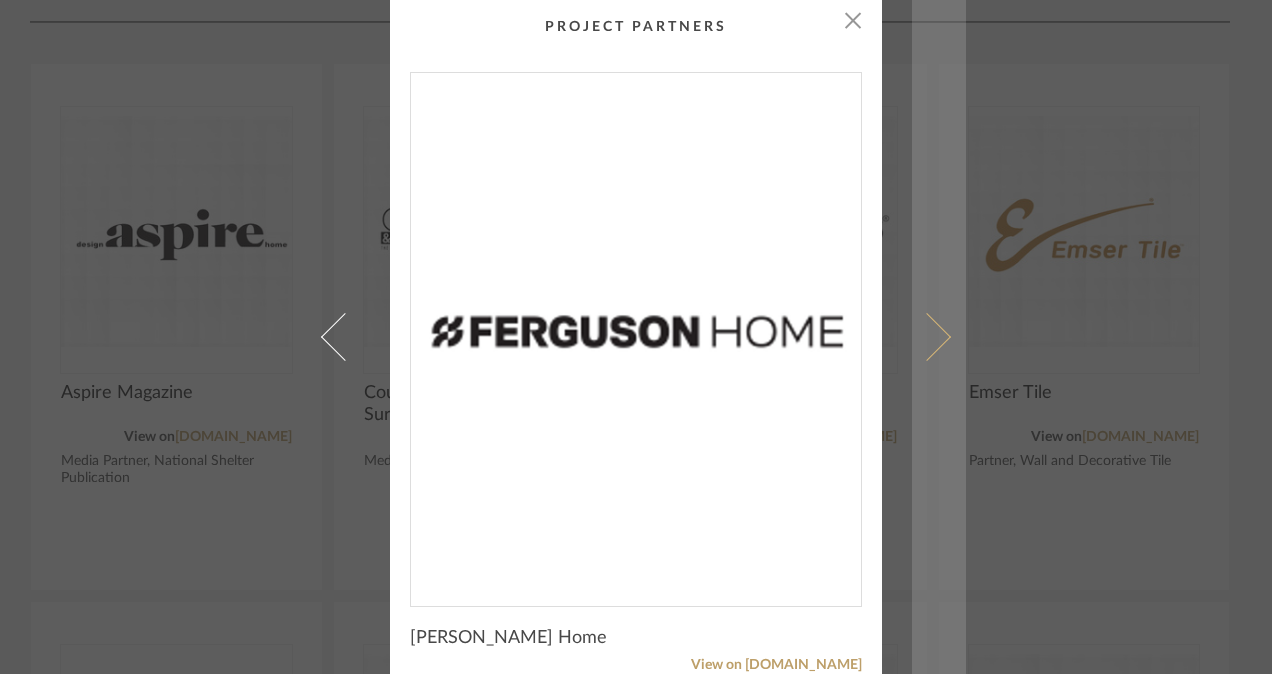 click at bounding box center [939, 337] 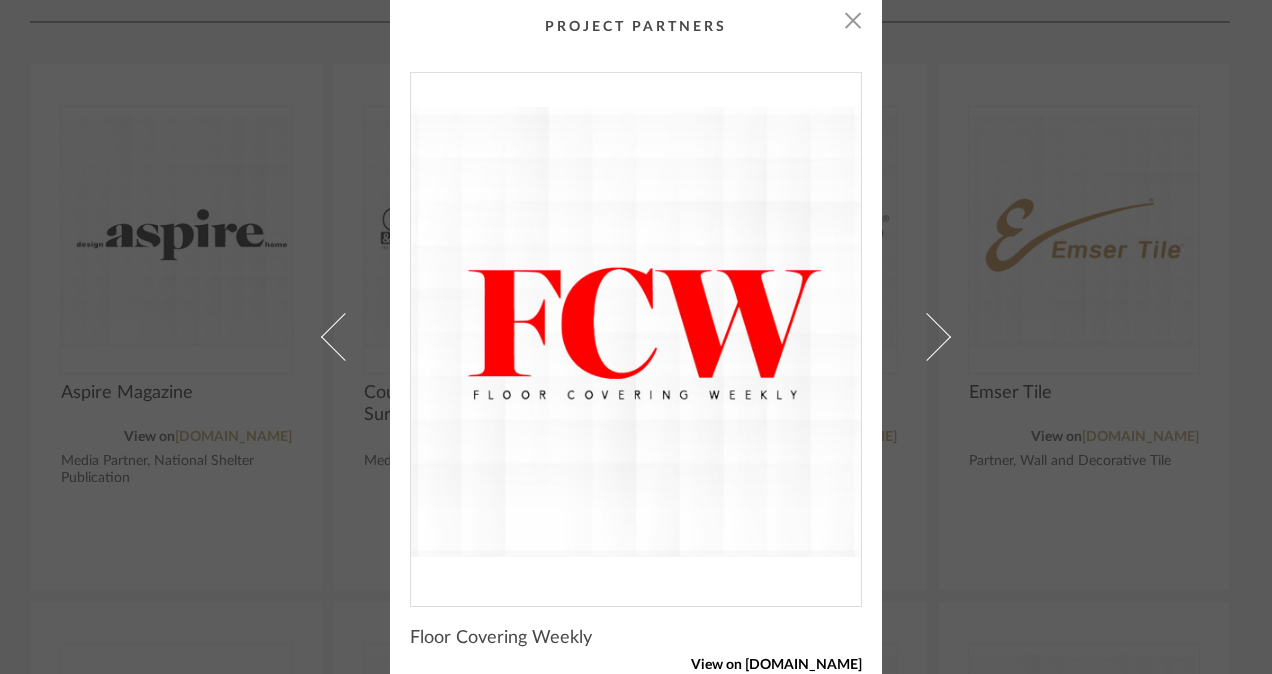 click on "View on [DOMAIN_NAME]" 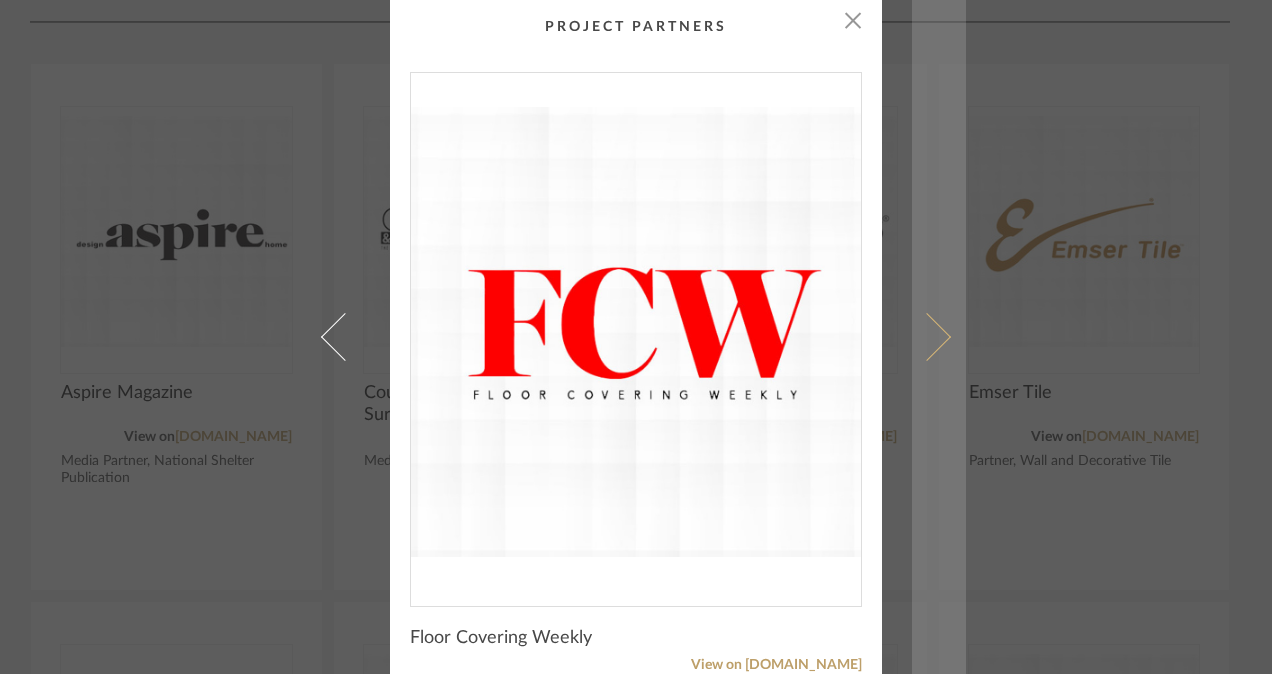 click at bounding box center [939, 337] 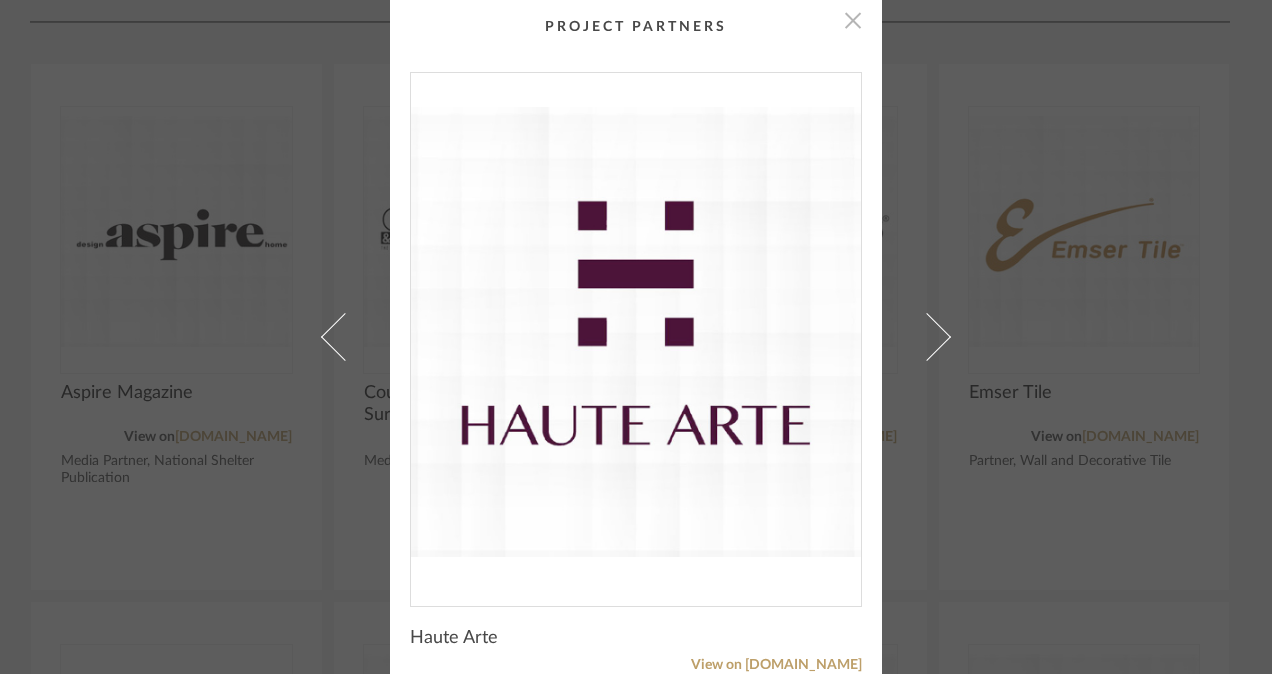 click at bounding box center [853, 20] 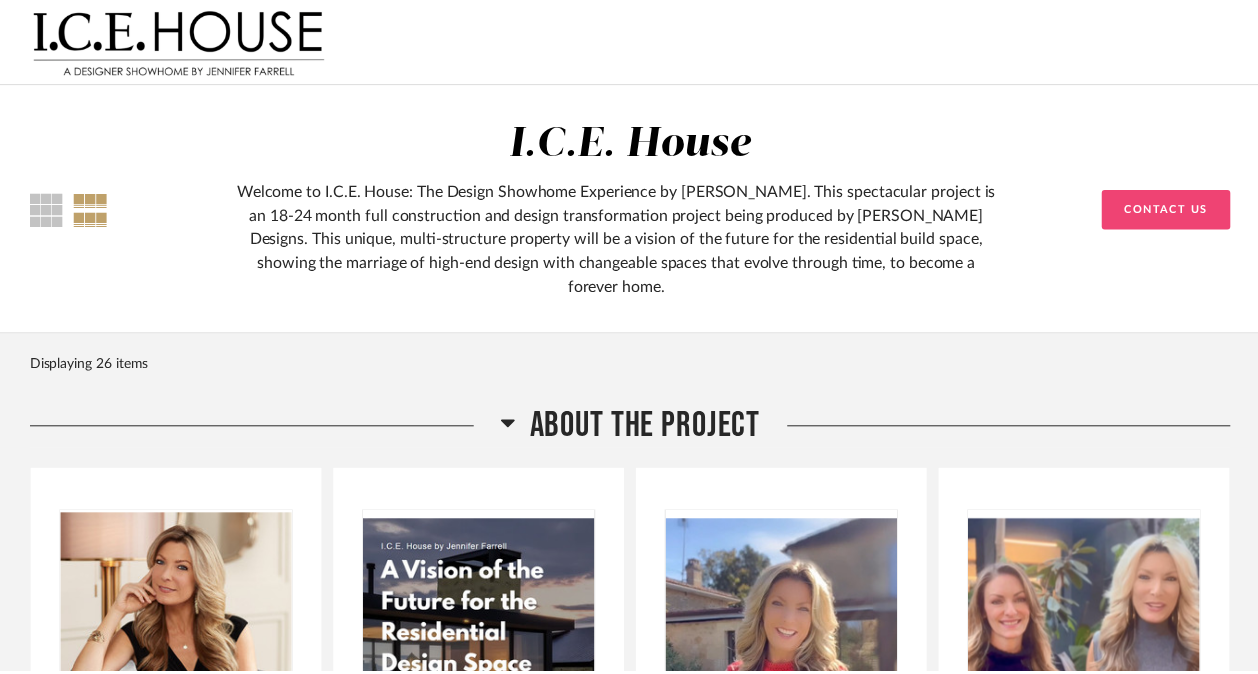 scroll, scrollTop: 2871, scrollLeft: 0, axis: vertical 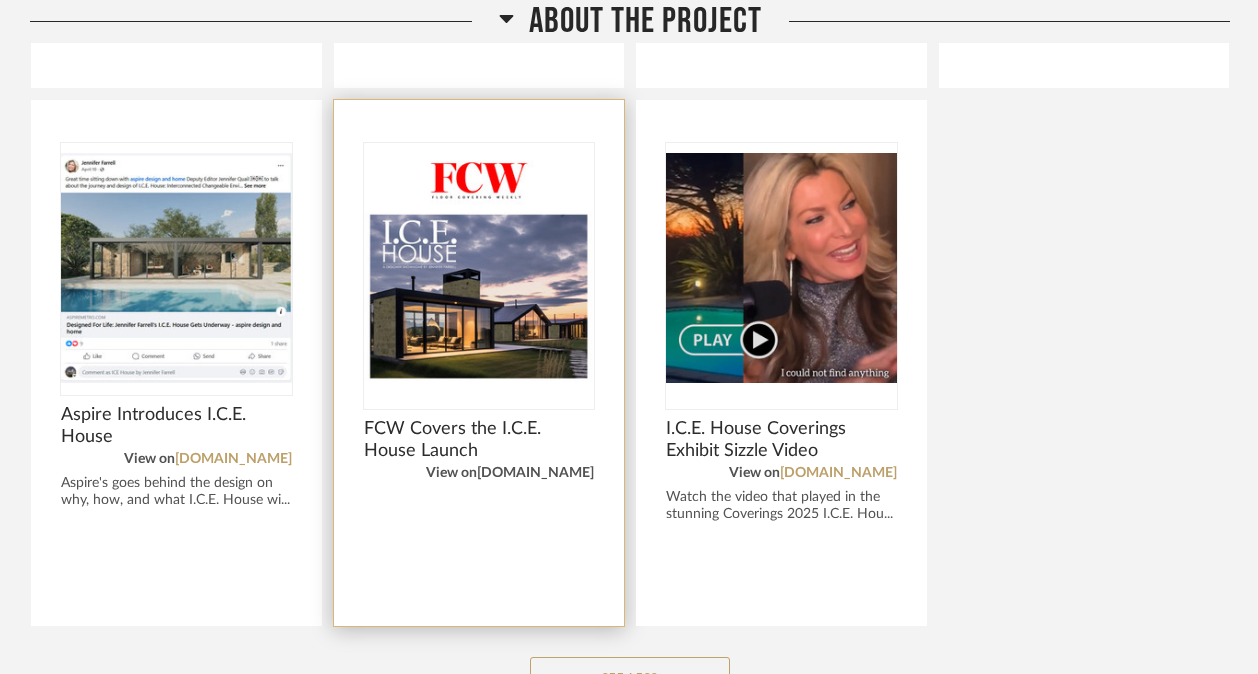click on "[DOMAIN_NAME]" 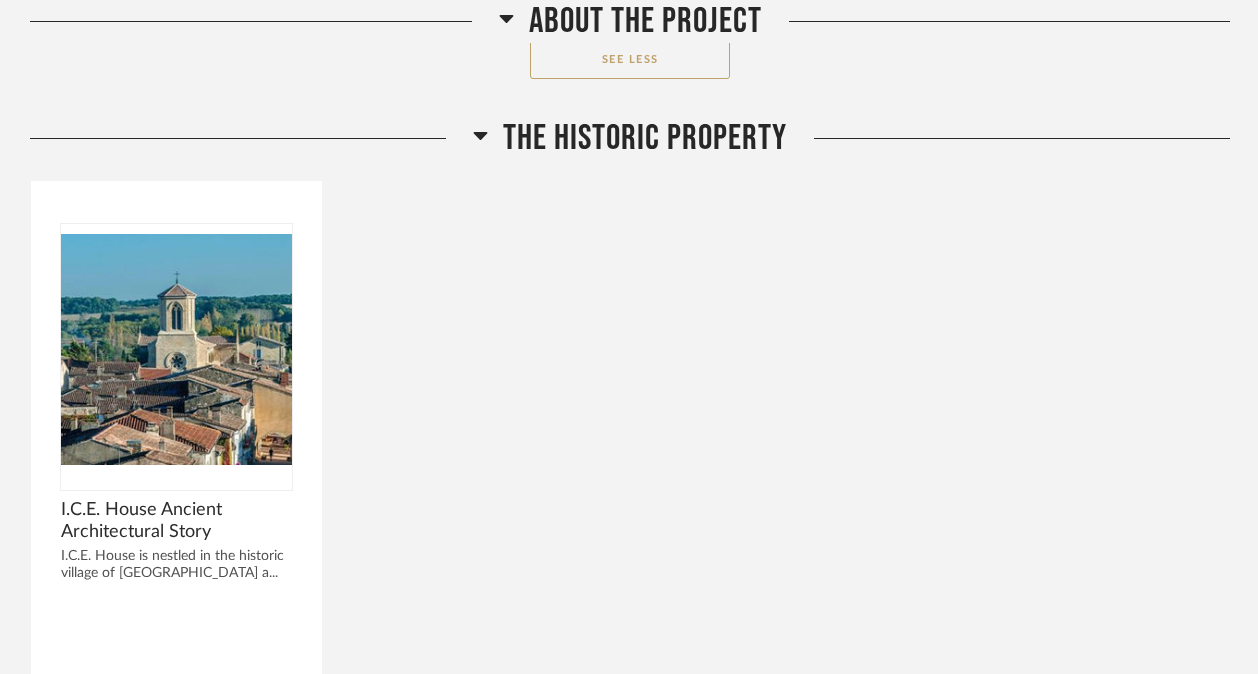 scroll, scrollTop: 1550, scrollLeft: 0, axis: vertical 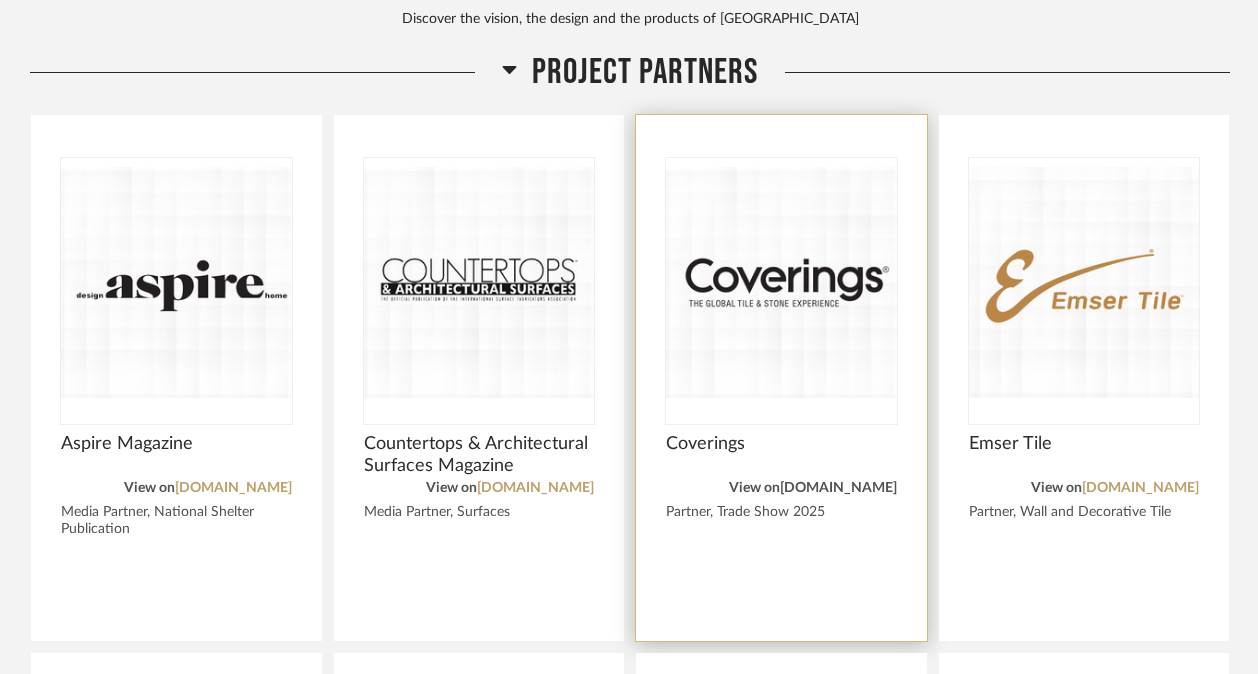 click on "[DOMAIN_NAME]" 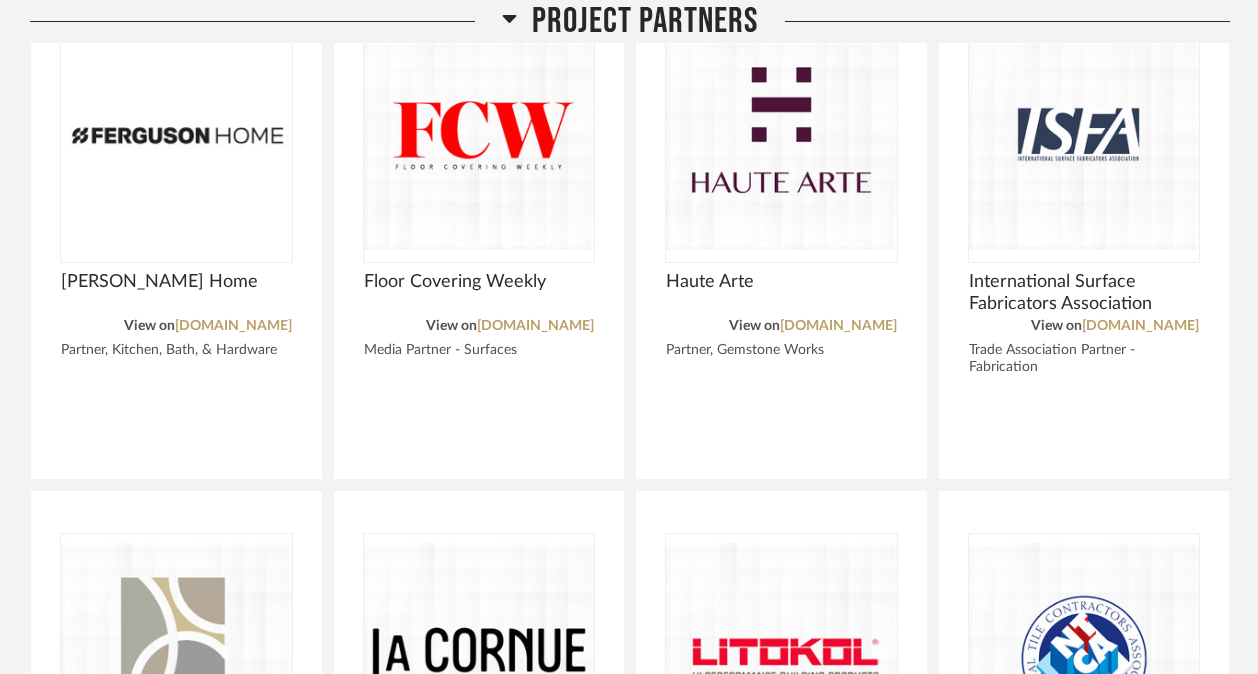 scroll, scrollTop: 3514, scrollLeft: 0, axis: vertical 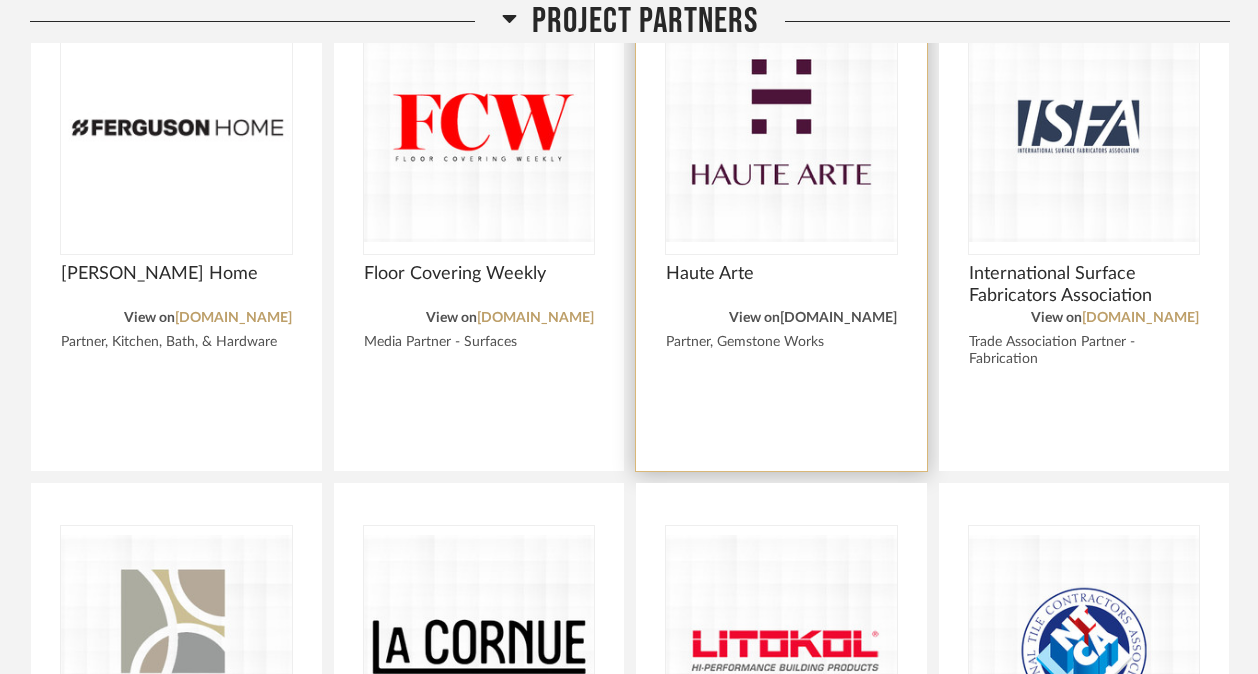 click on "[DOMAIN_NAME]" 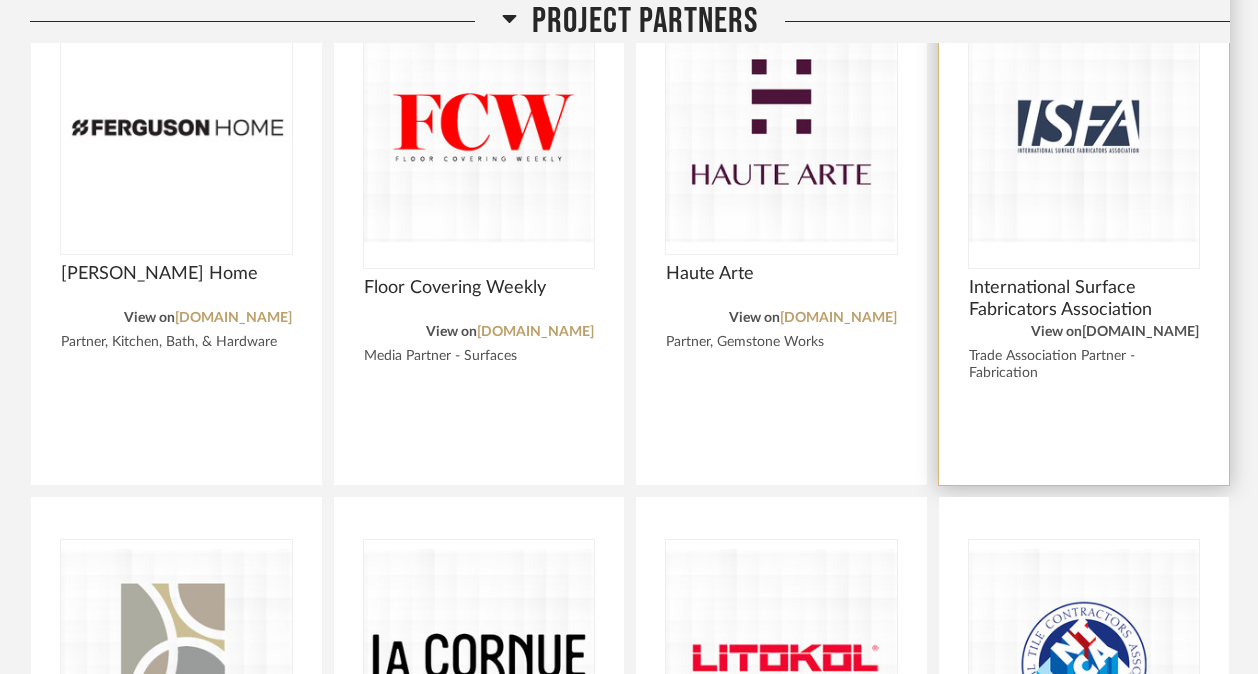 click on "[DOMAIN_NAME]" 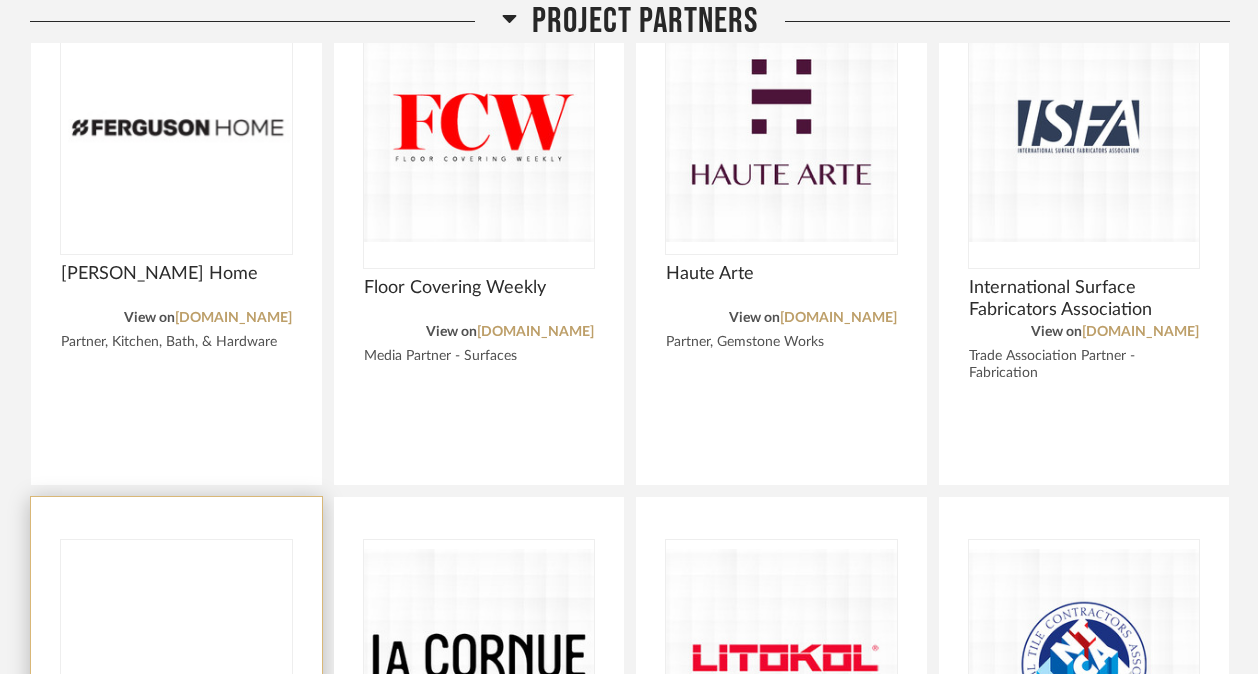 scroll, scrollTop: 3780, scrollLeft: 0, axis: vertical 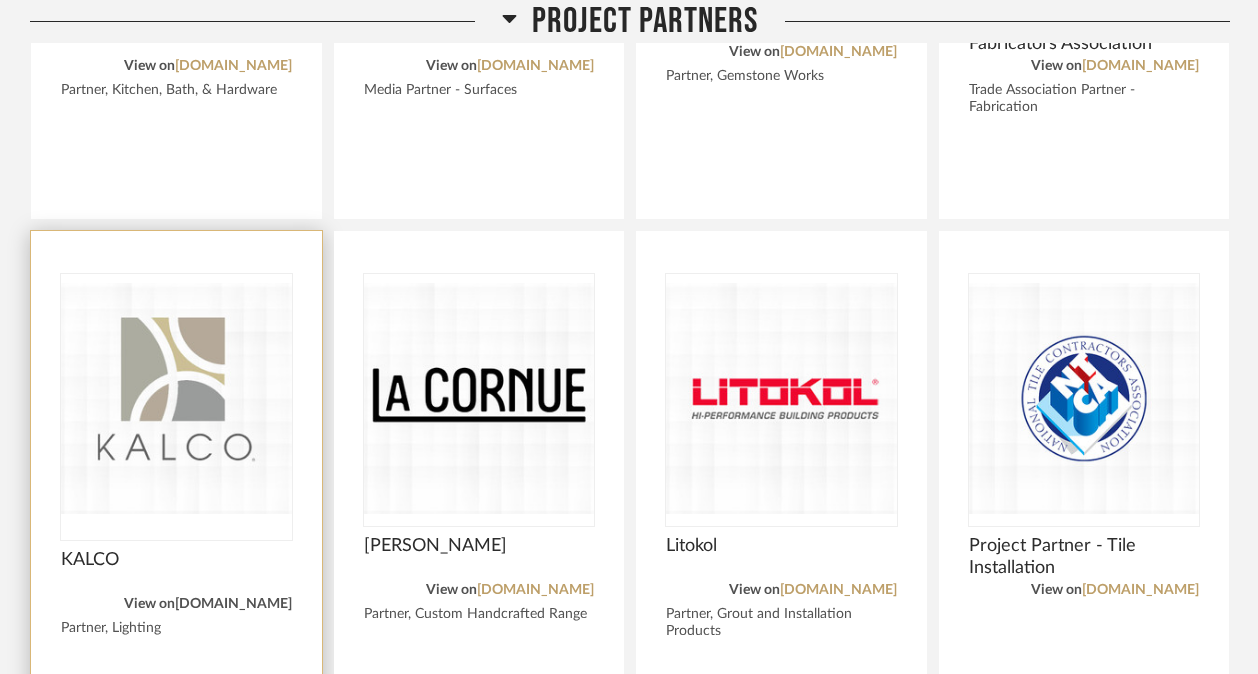 click on "[DOMAIN_NAME]" 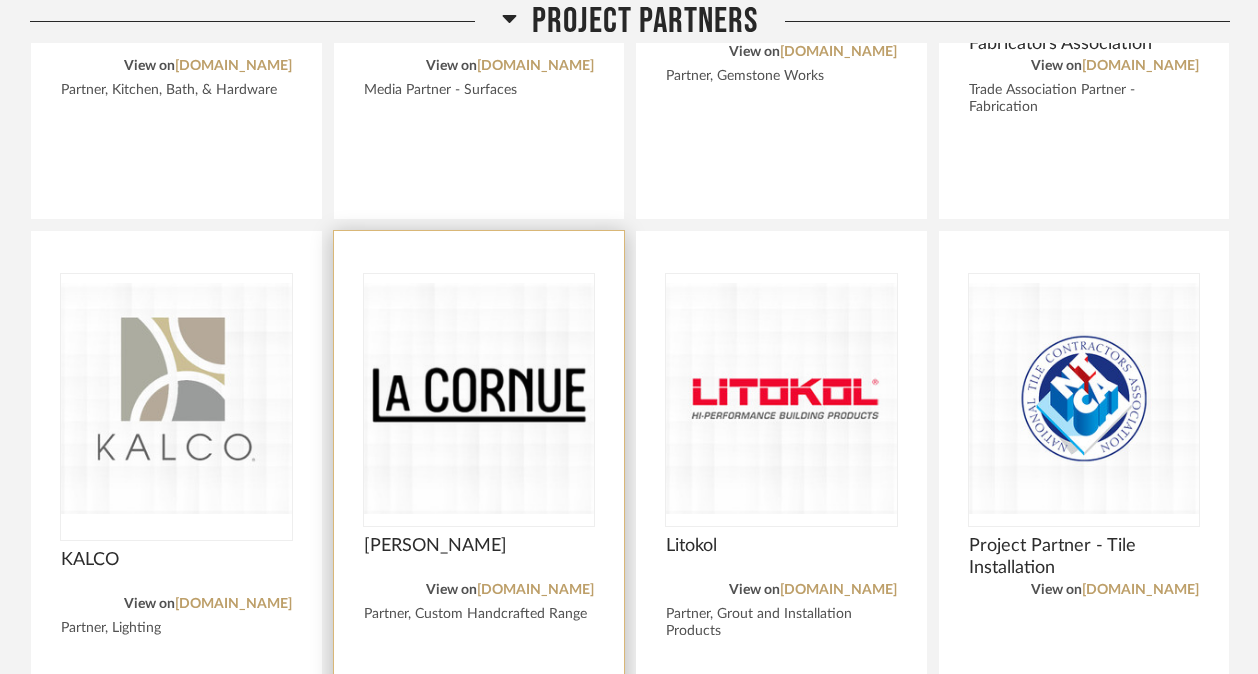 click at bounding box center [479, 399] 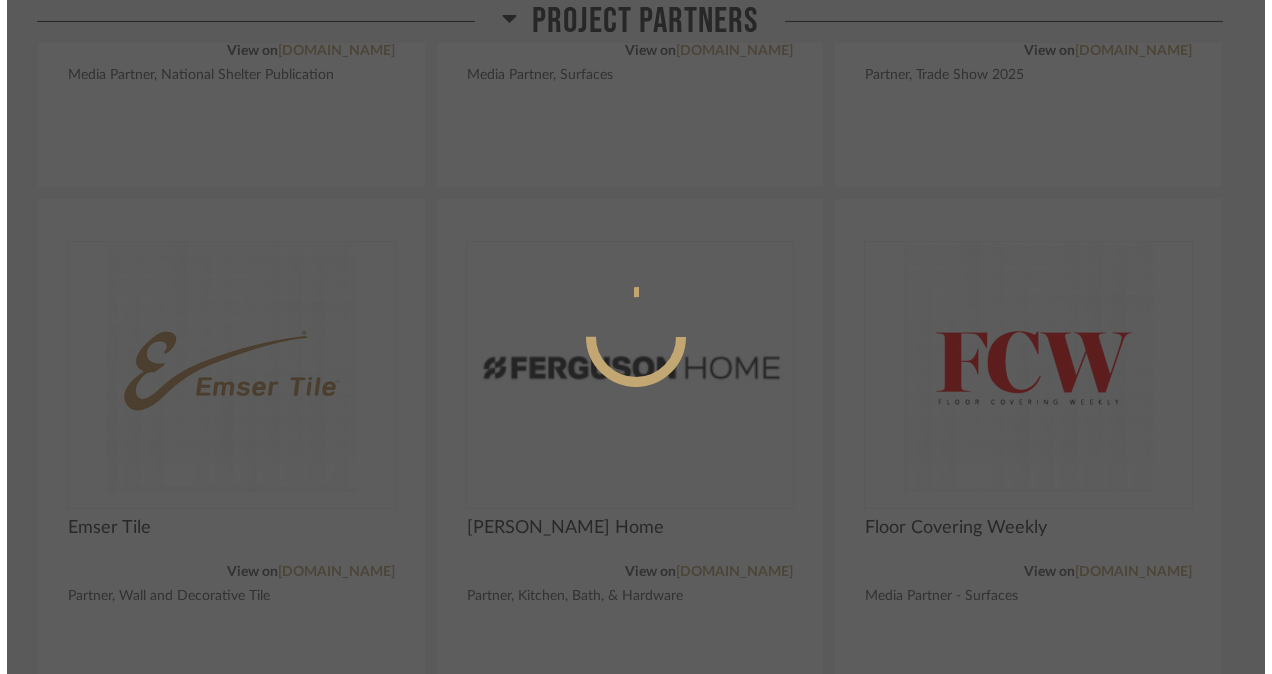 scroll, scrollTop: 0, scrollLeft: 0, axis: both 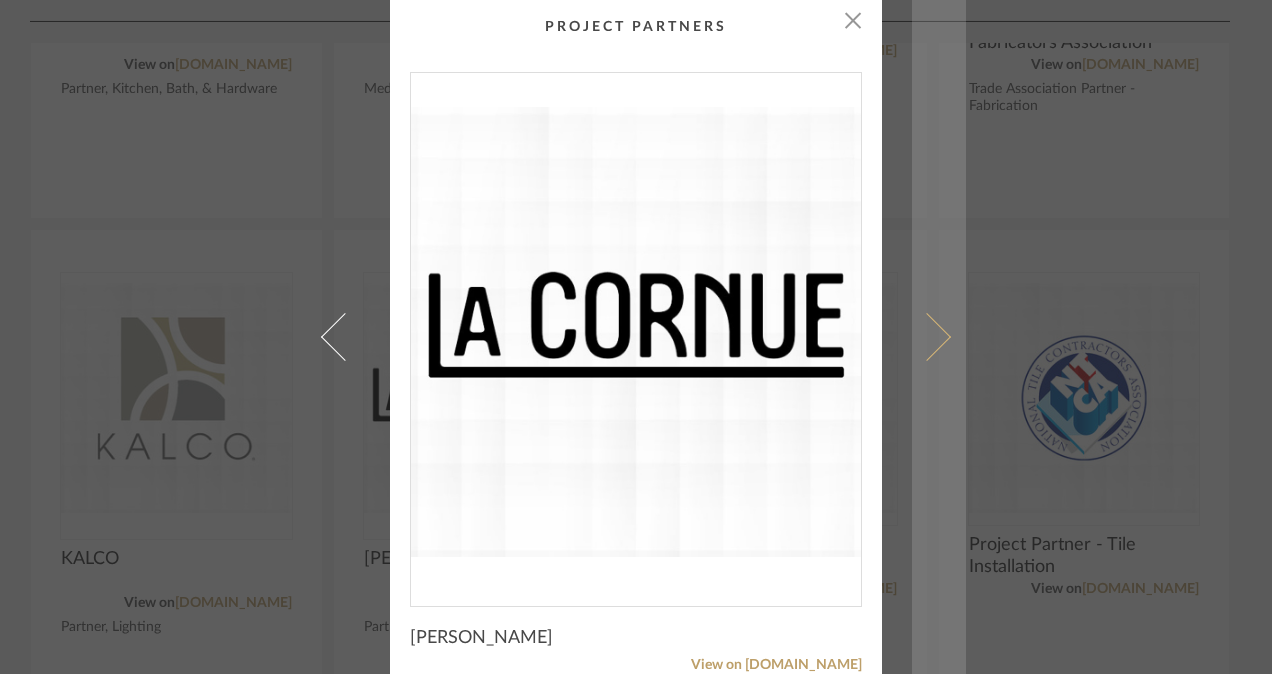 click at bounding box center [927, 337] 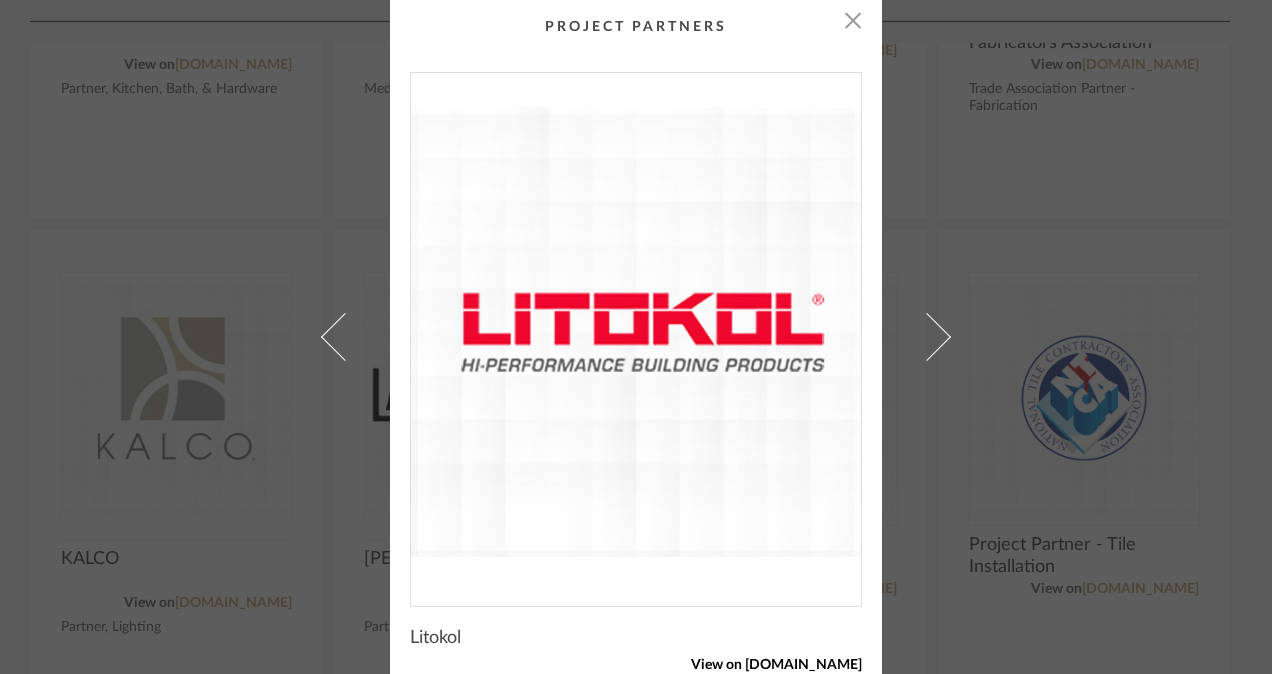 click on "View on [DOMAIN_NAME]" 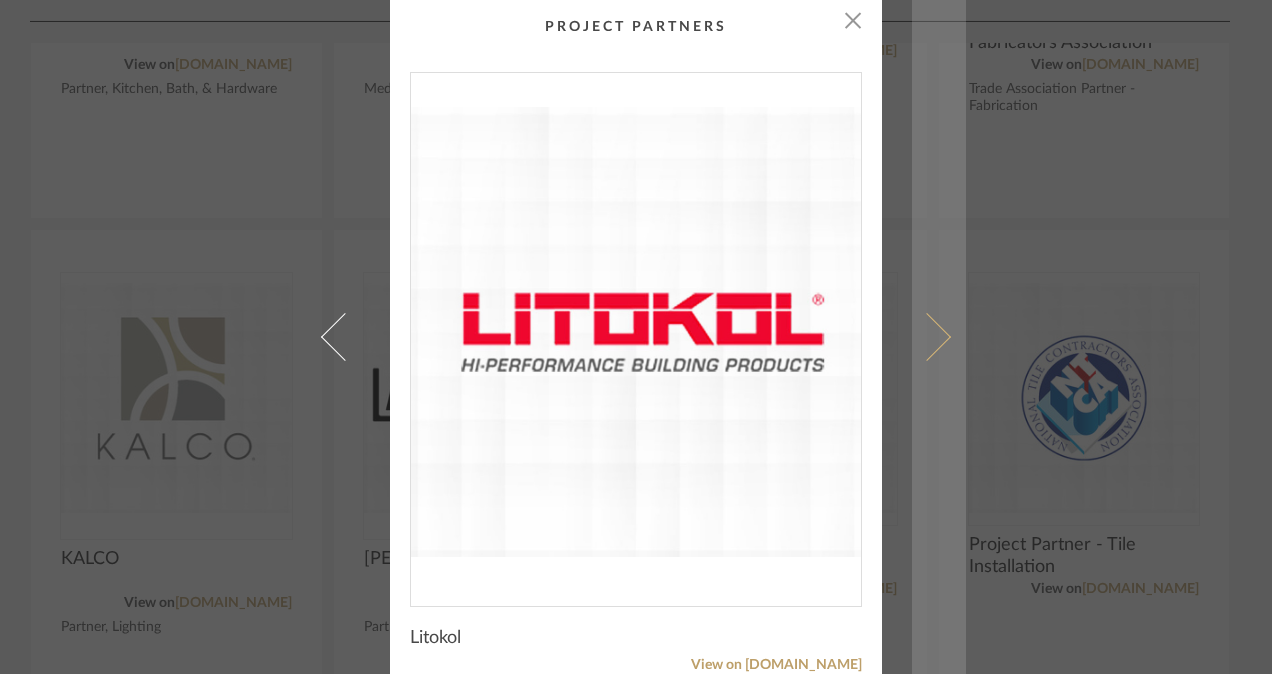 click at bounding box center [927, 337] 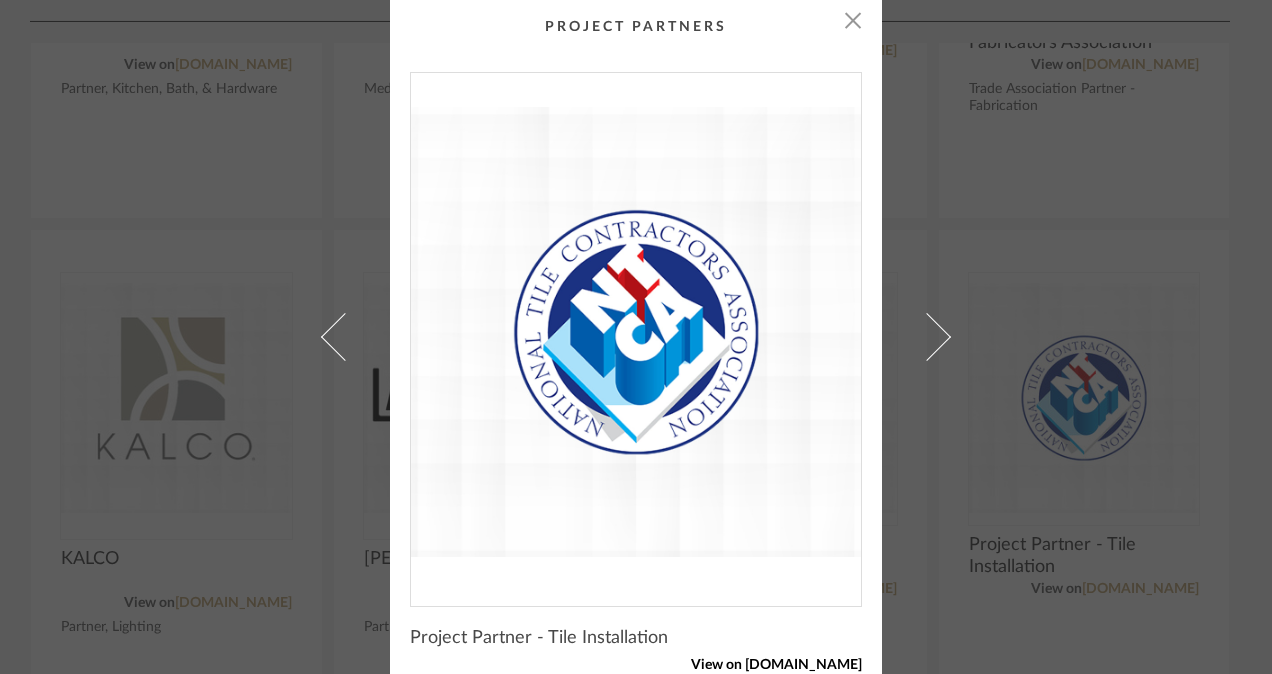 click on "View on [DOMAIN_NAME]" 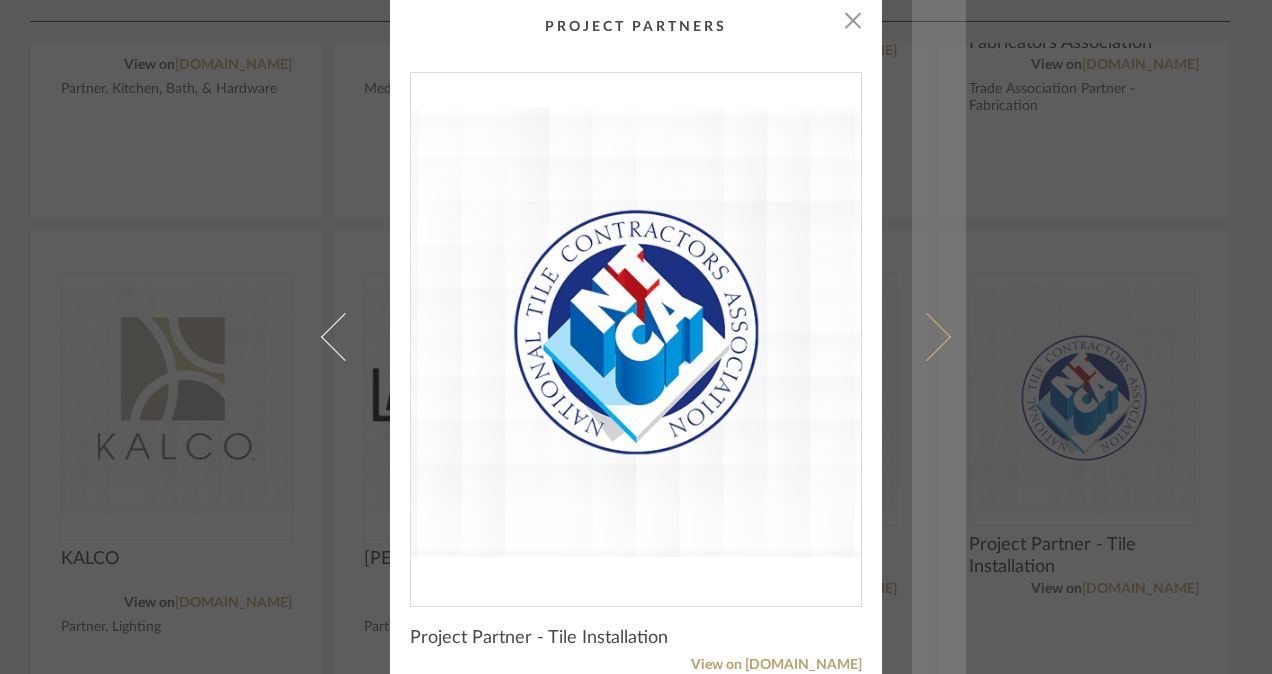click at bounding box center (927, 337) 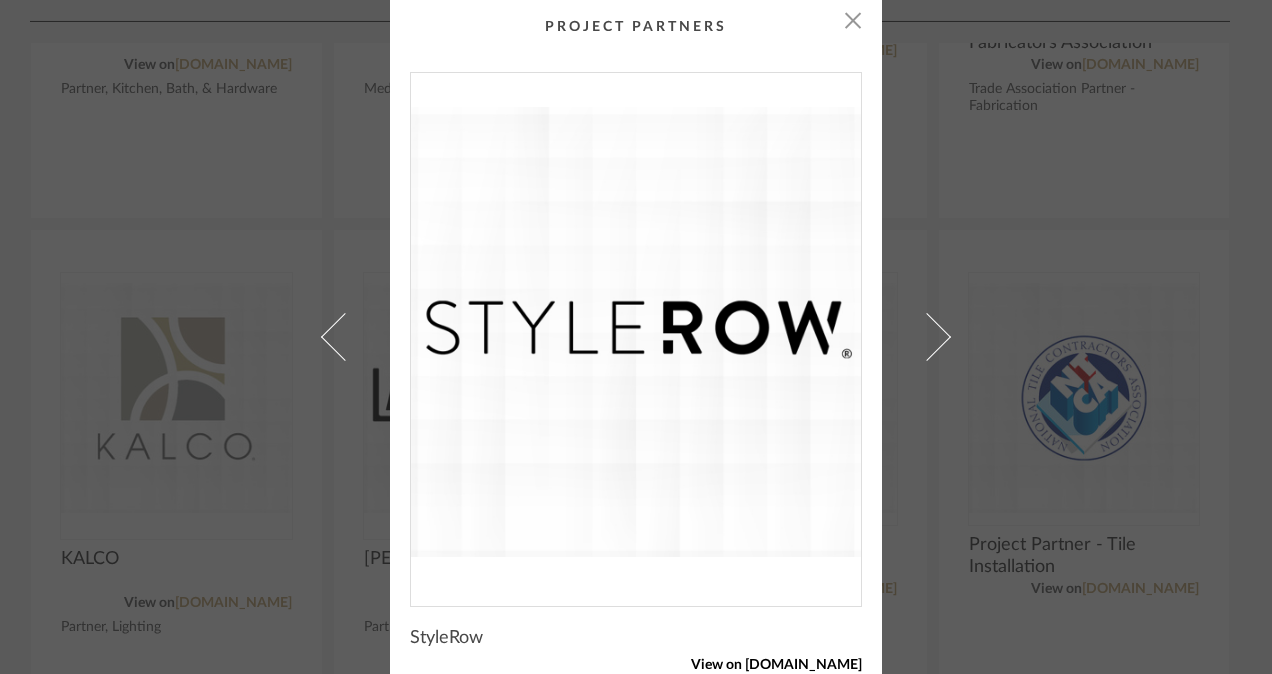click on "View on [DOMAIN_NAME]" 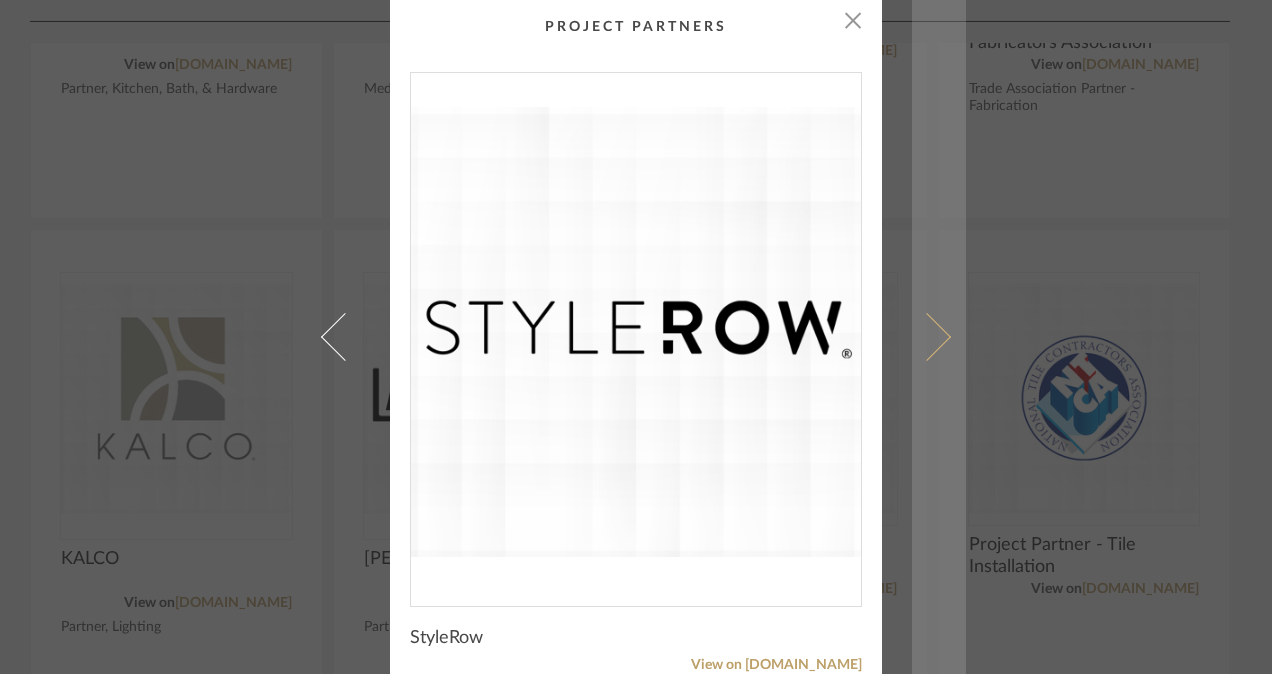 click at bounding box center (927, 337) 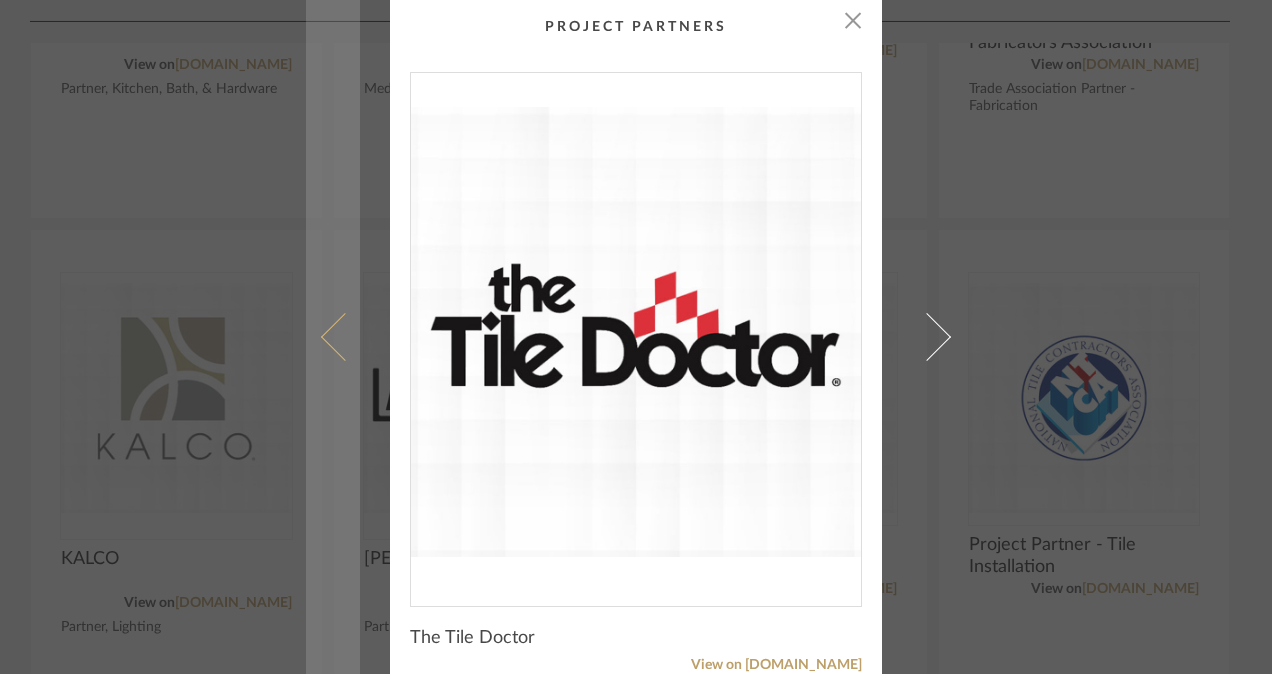 click at bounding box center (345, 337) 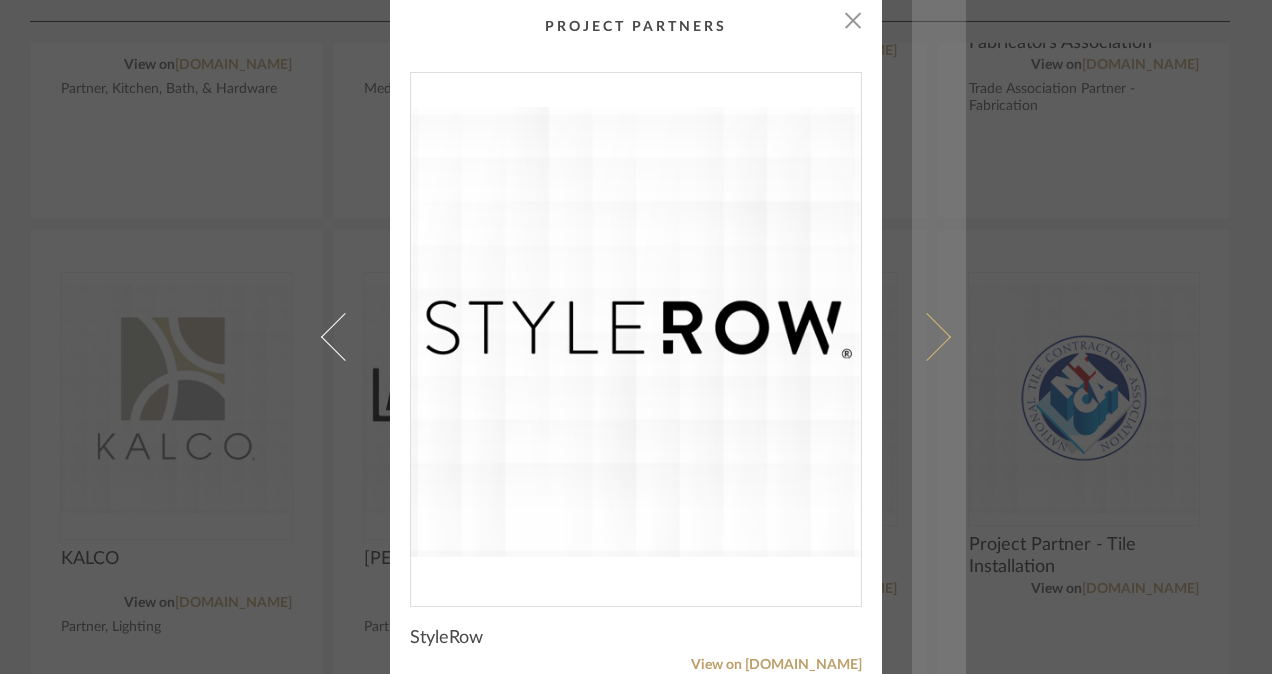 click at bounding box center [927, 337] 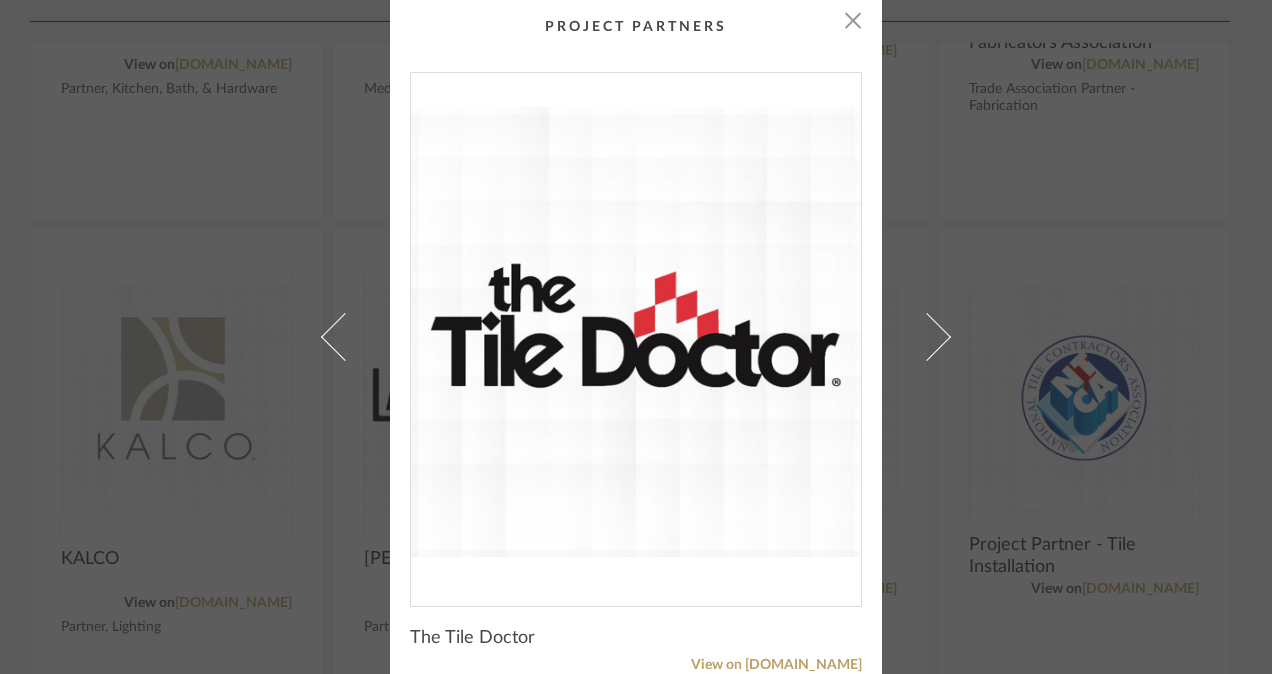 click at bounding box center [927, 337] 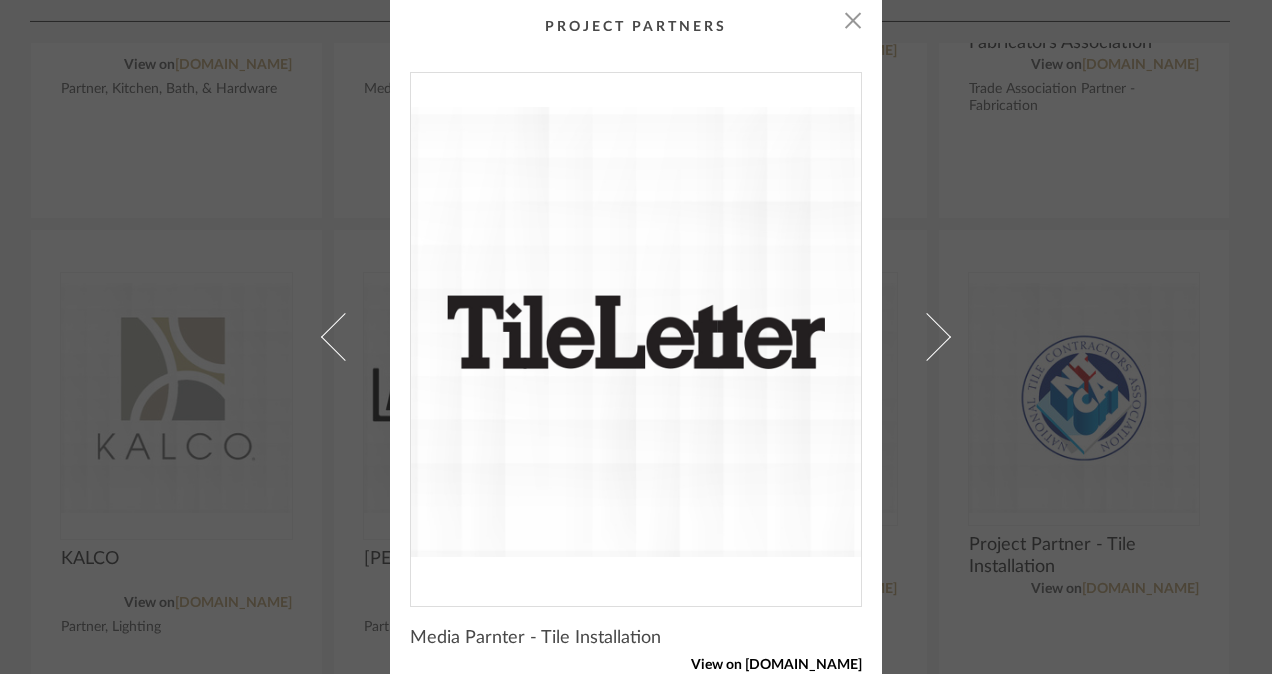 click on "View on [DOMAIN_NAME]" 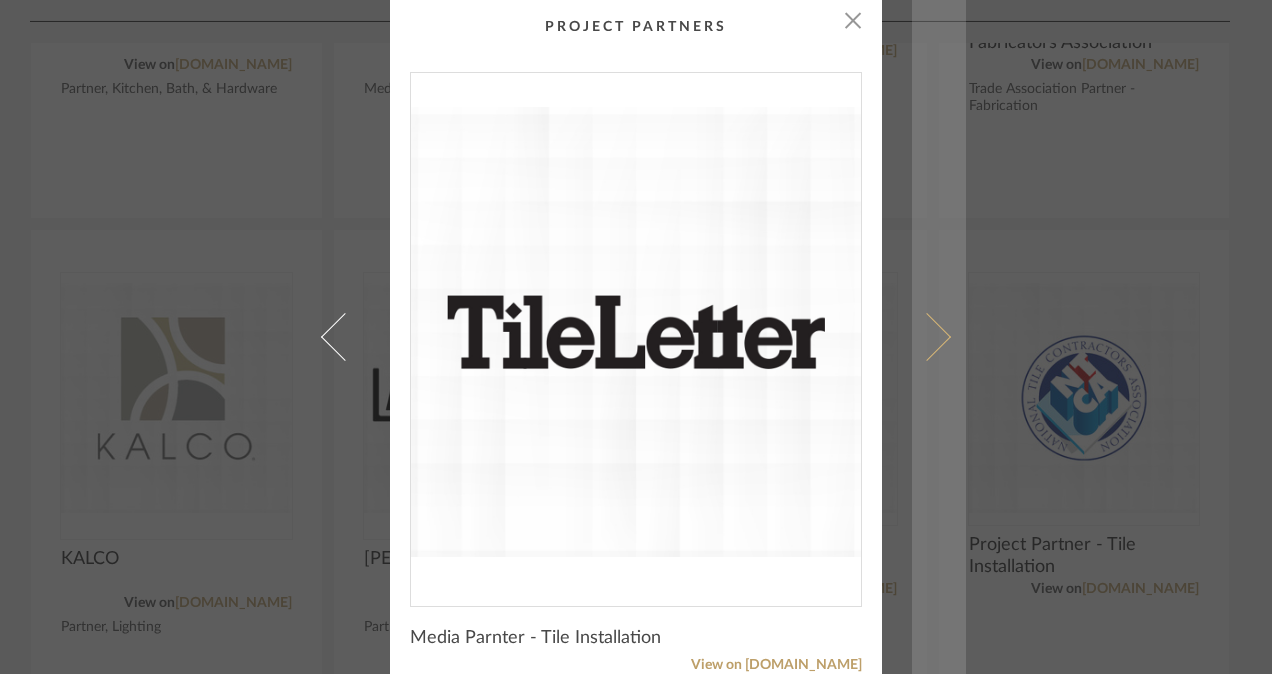 click at bounding box center (927, 337) 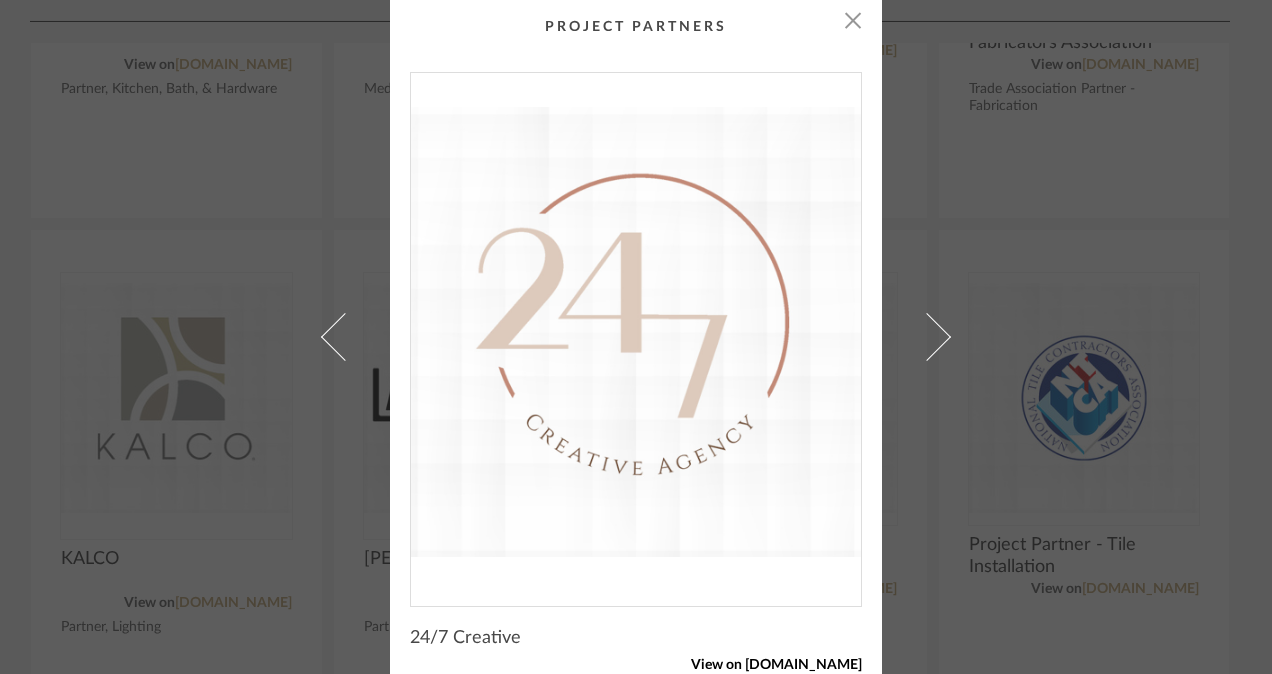 click on "View on [DOMAIN_NAME]" 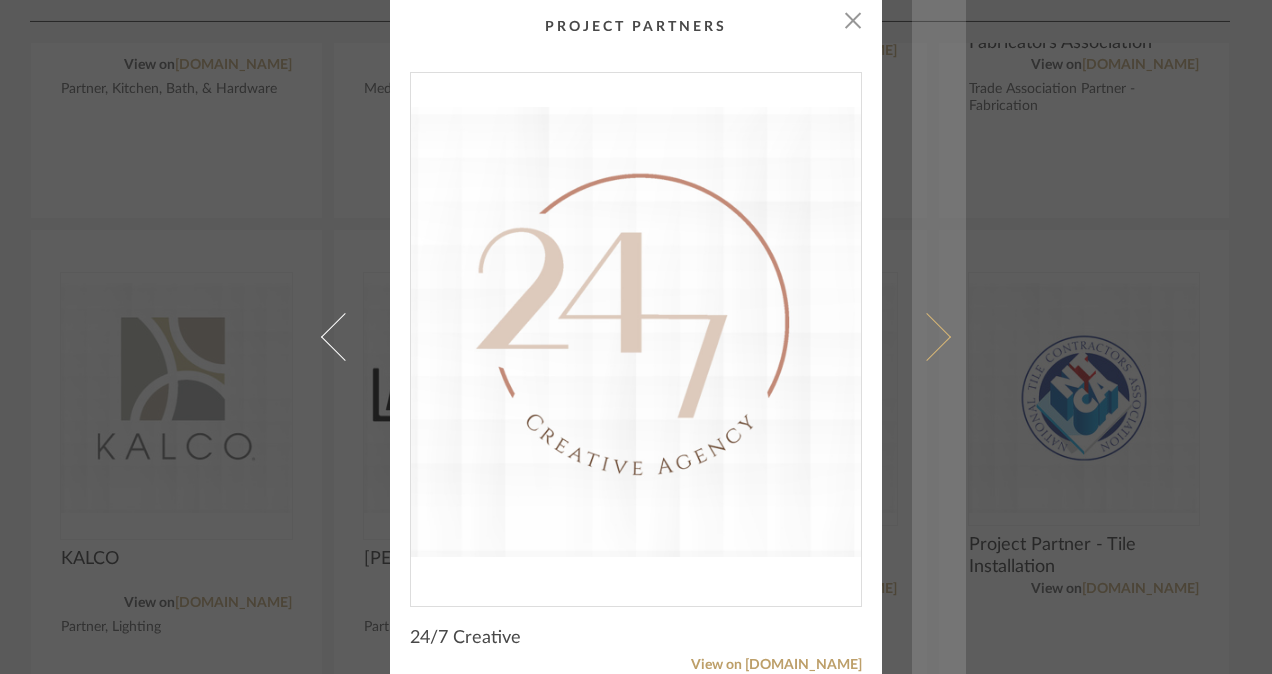 click at bounding box center [927, 337] 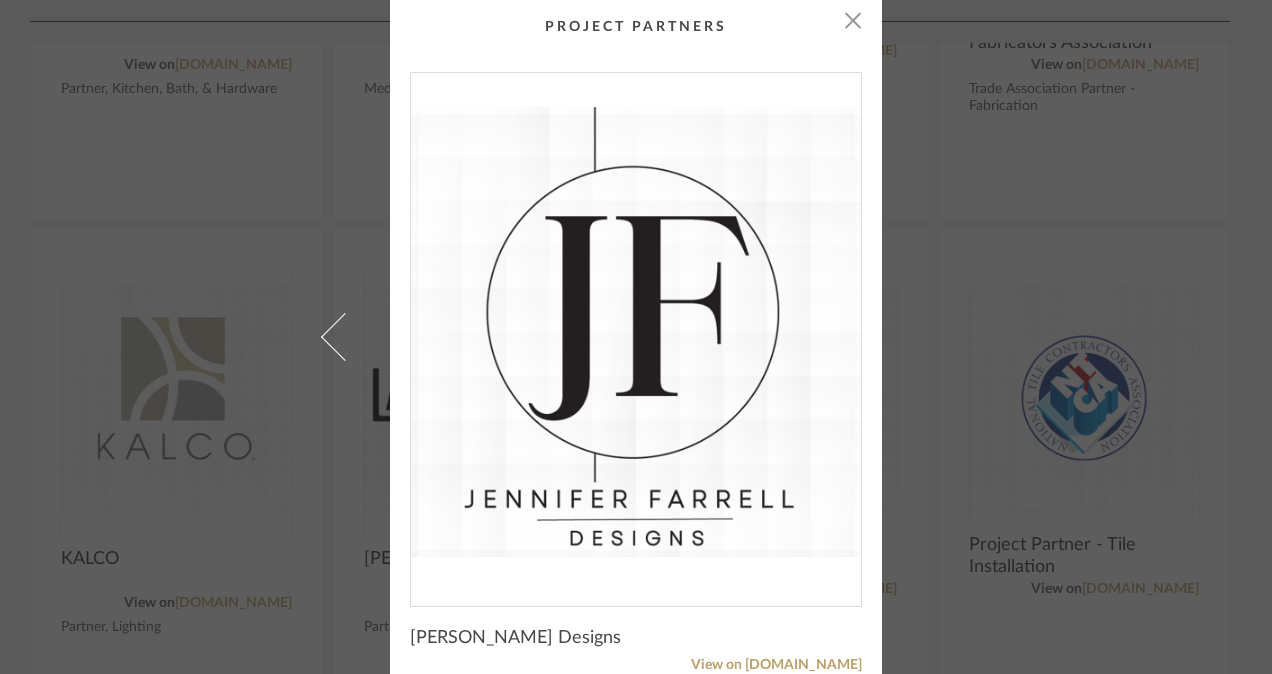 click on "× [PERSON_NAME] Designs  View on [DOMAIN_NAME]" at bounding box center (636, 347) 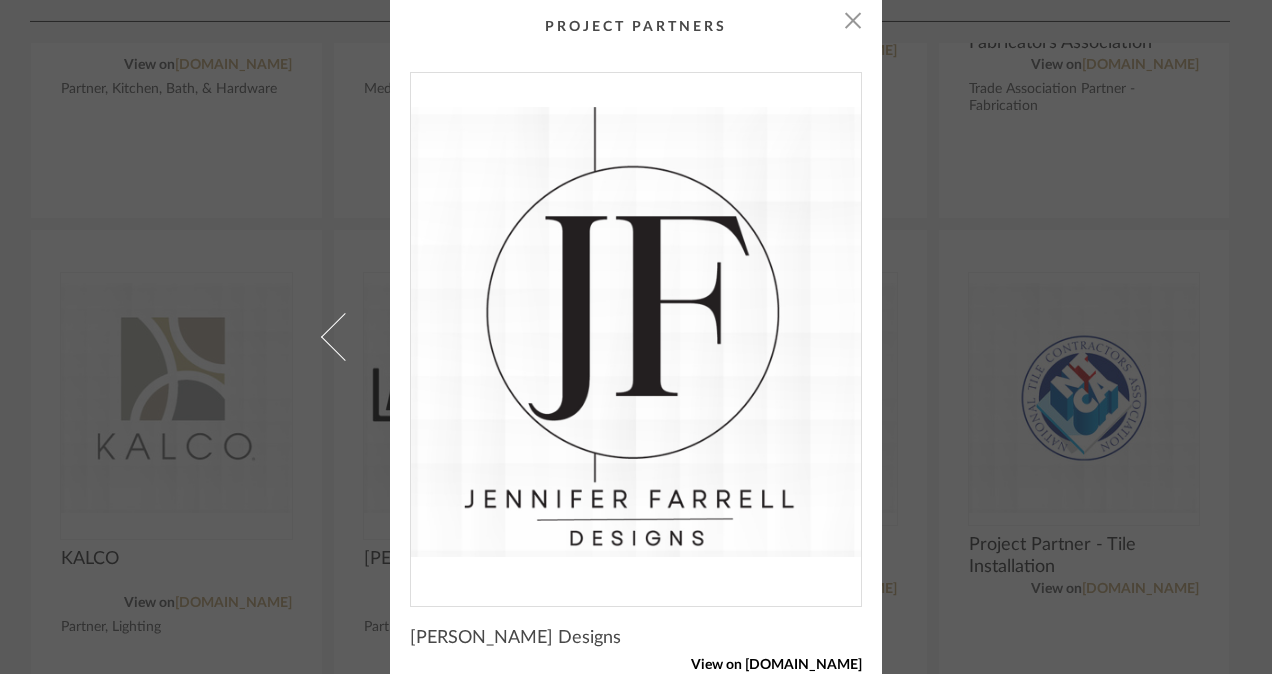 click on "View on [DOMAIN_NAME]" 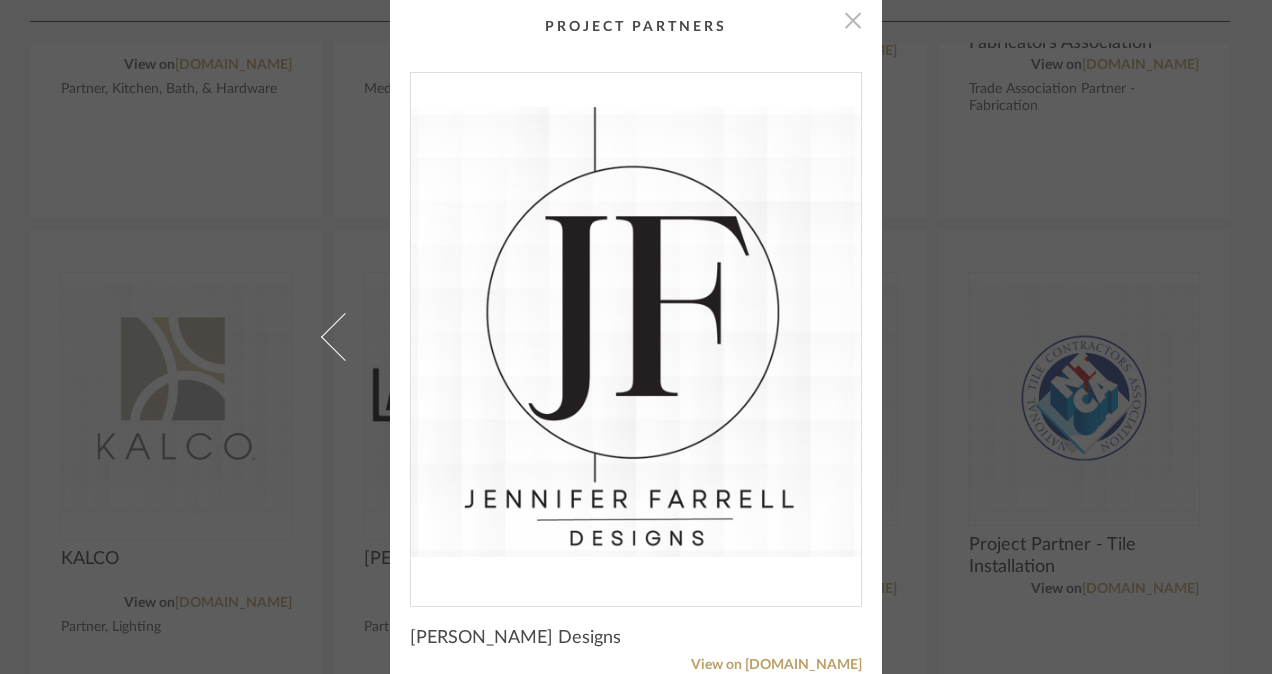 click at bounding box center [853, 20] 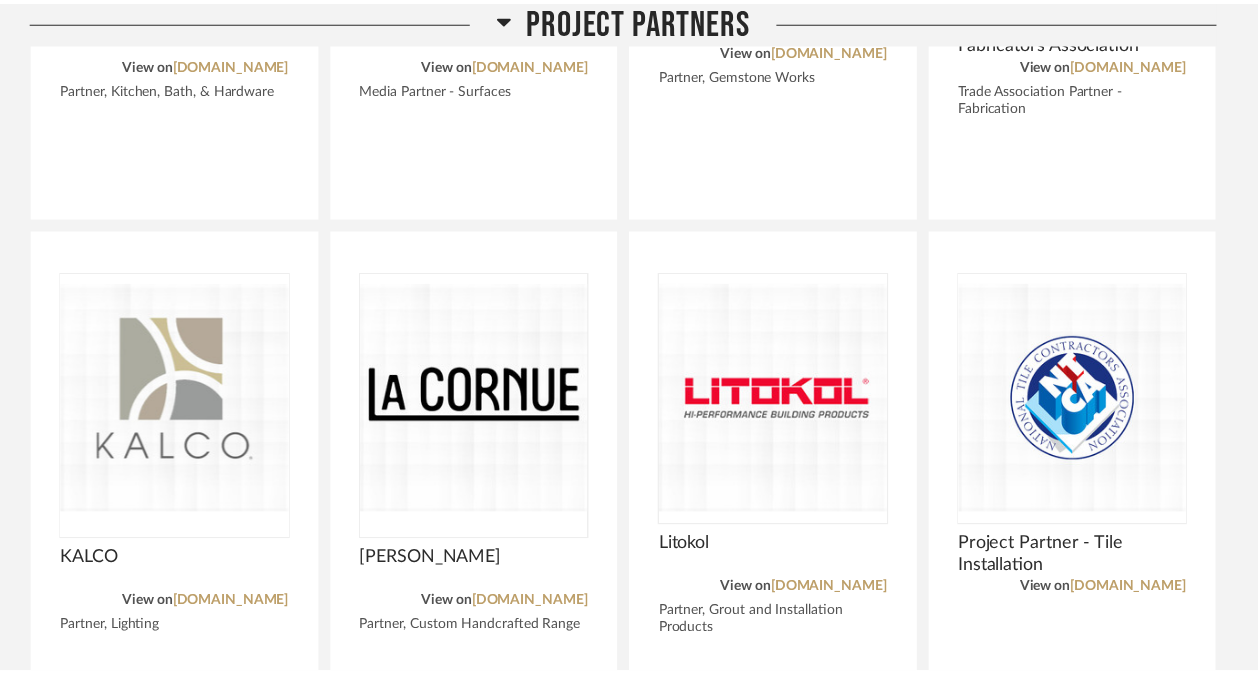 scroll, scrollTop: 3780, scrollLeft: 0, axis: vertical 